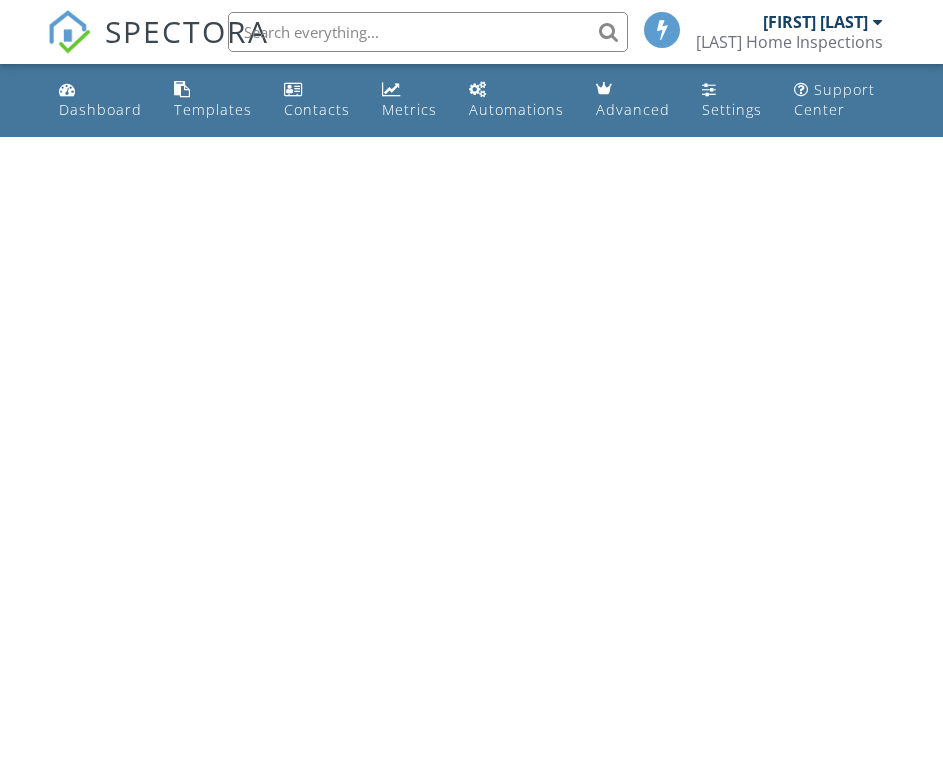 scroll, scrollTop: 0, scrollLeft: 0, axis: both 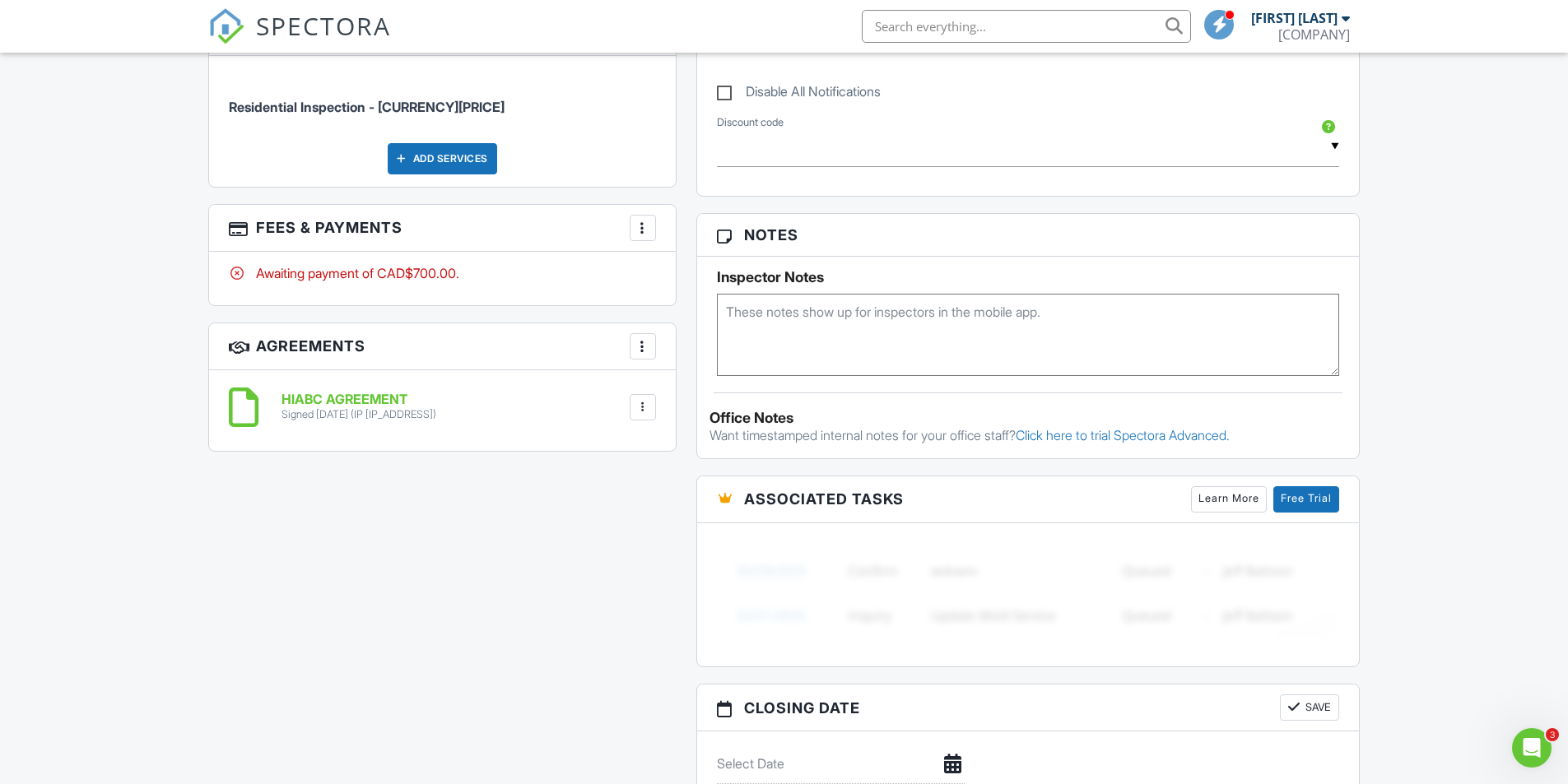 click at bounding box center [643, 228] 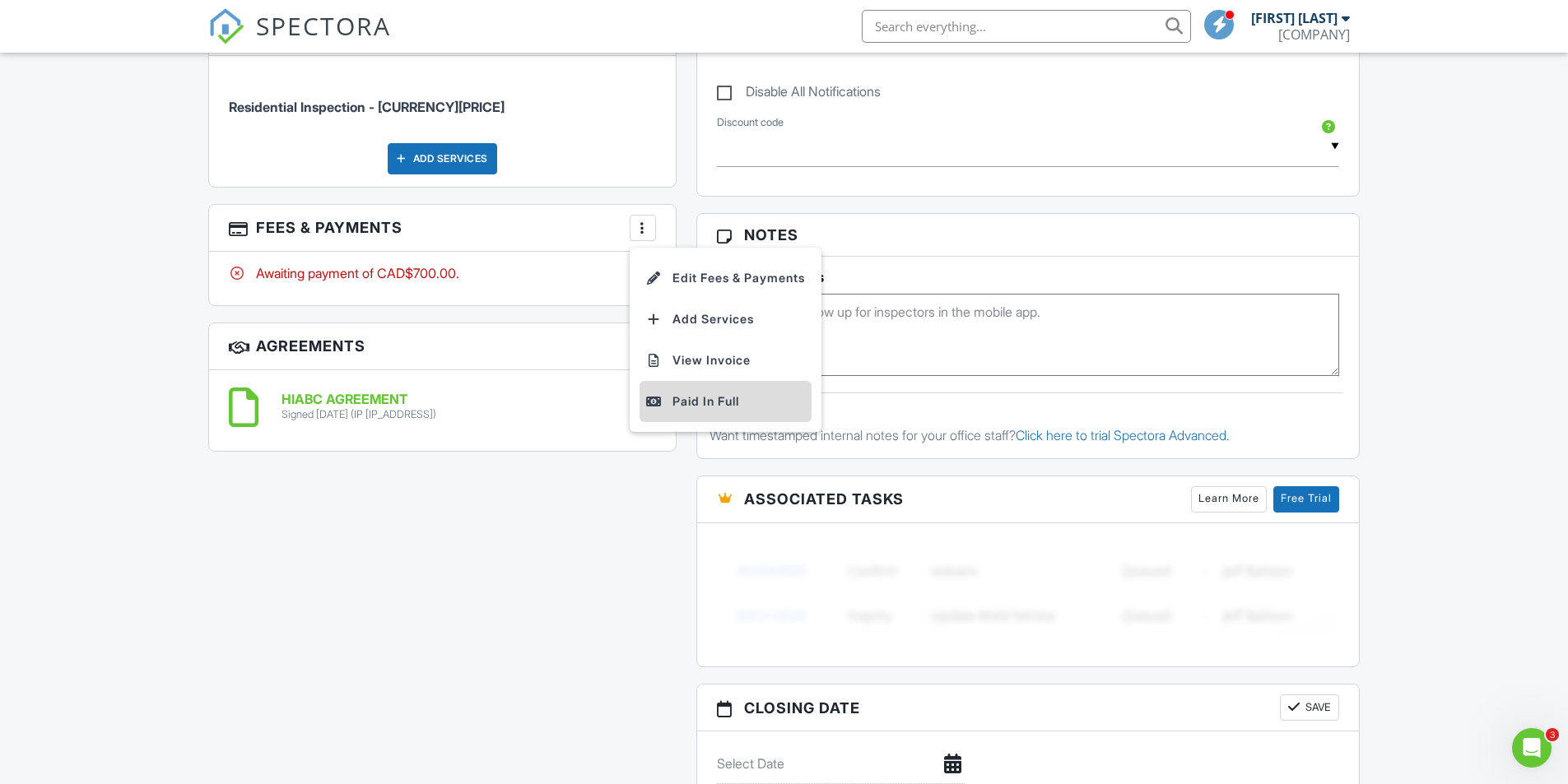 click on "Paid In Full" at bounding box center (725, 401) 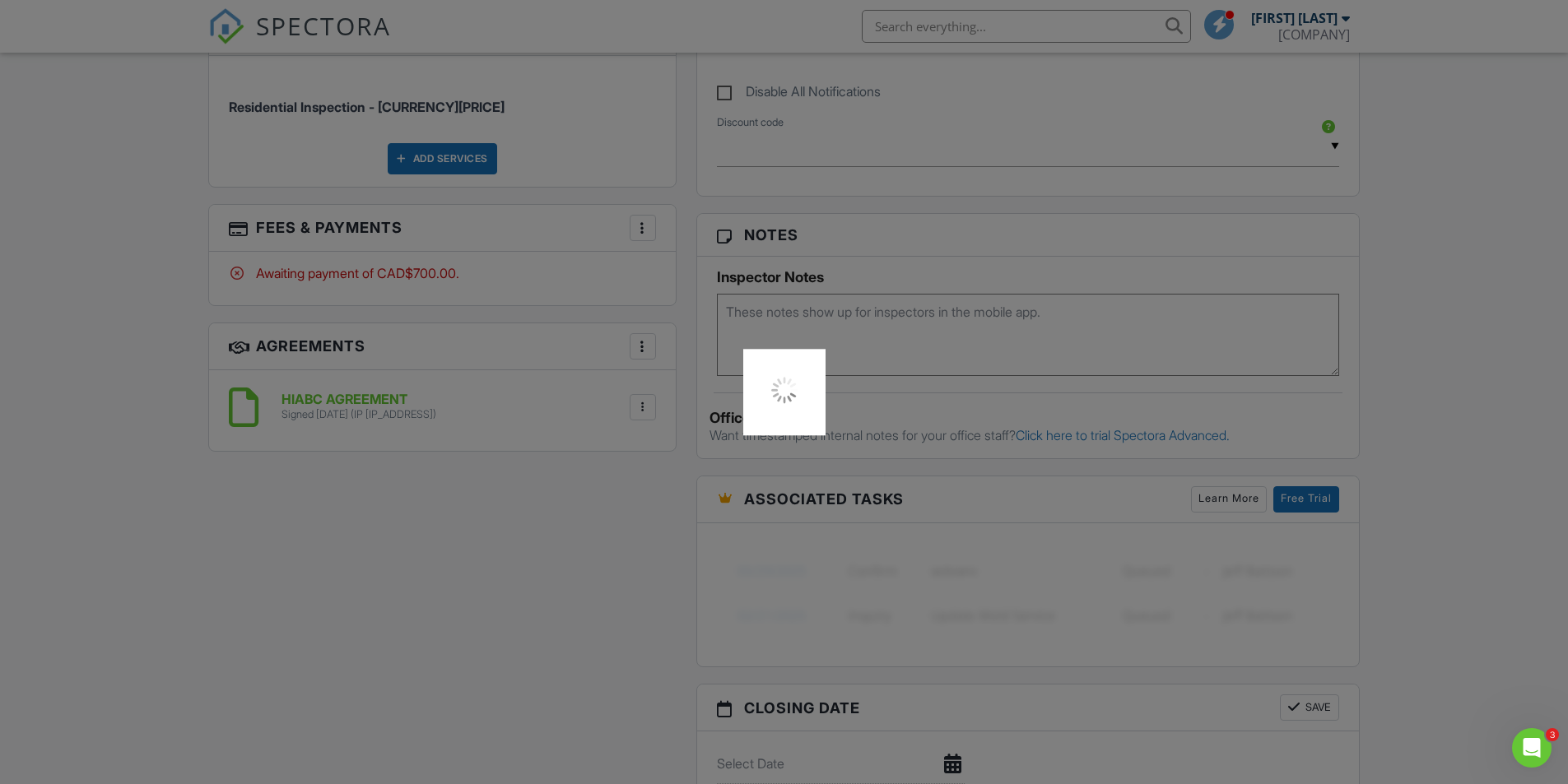 click at bounding box center [784, 392] 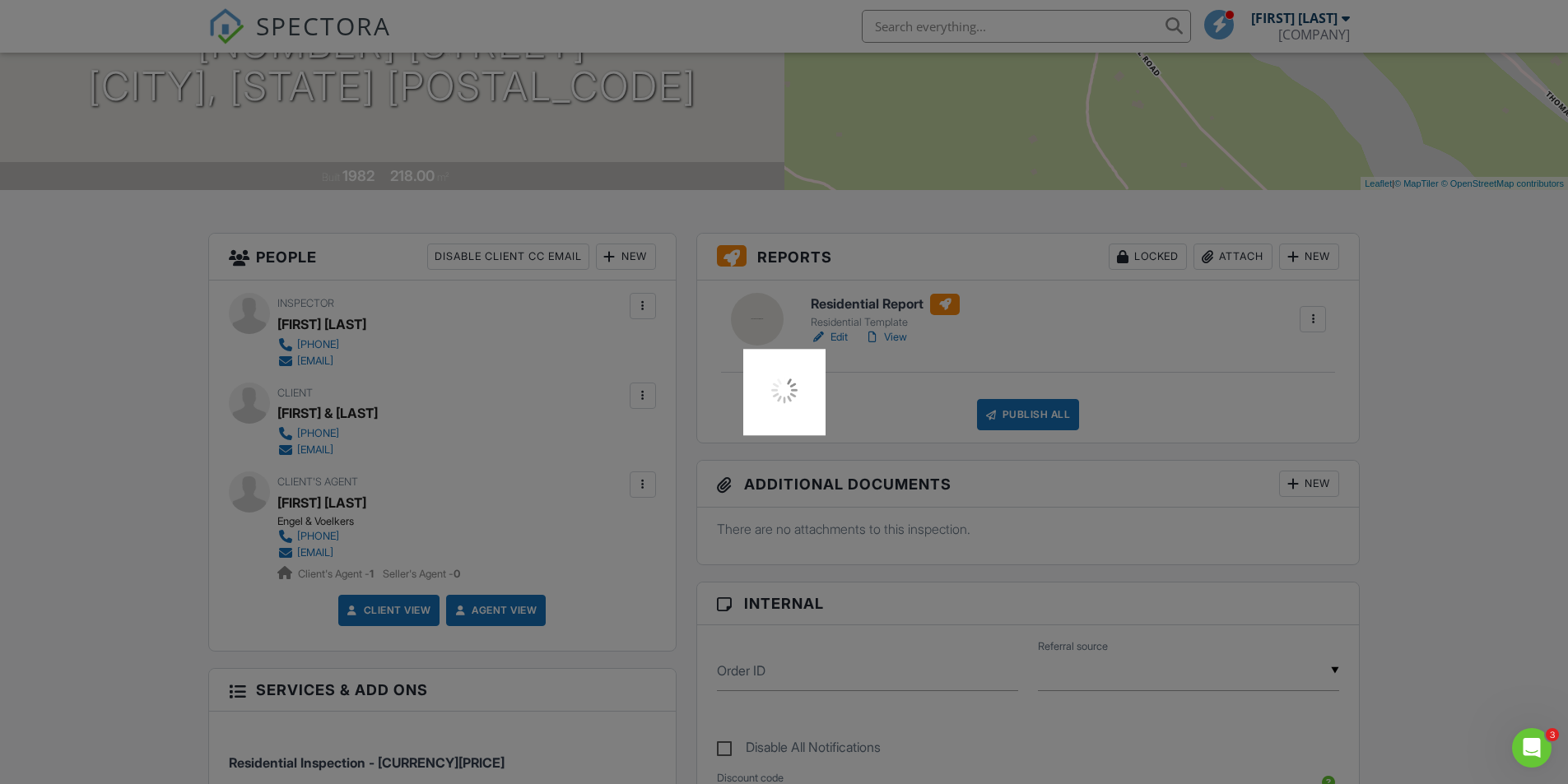 scroll, scrollTop: 247, scrollLeft: 0, axis: vertical 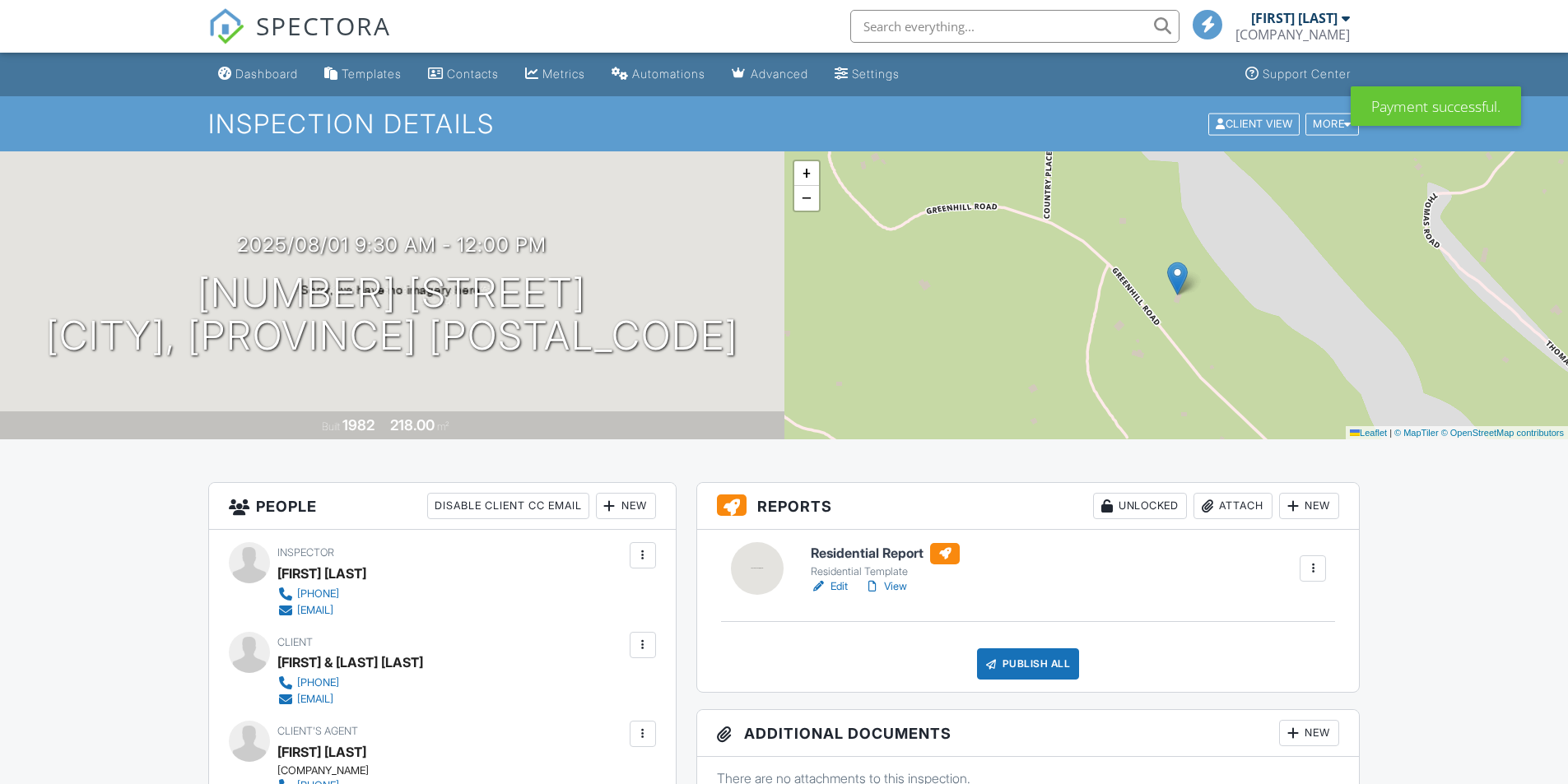 click on "Edit" at bounding box center (829, 587) 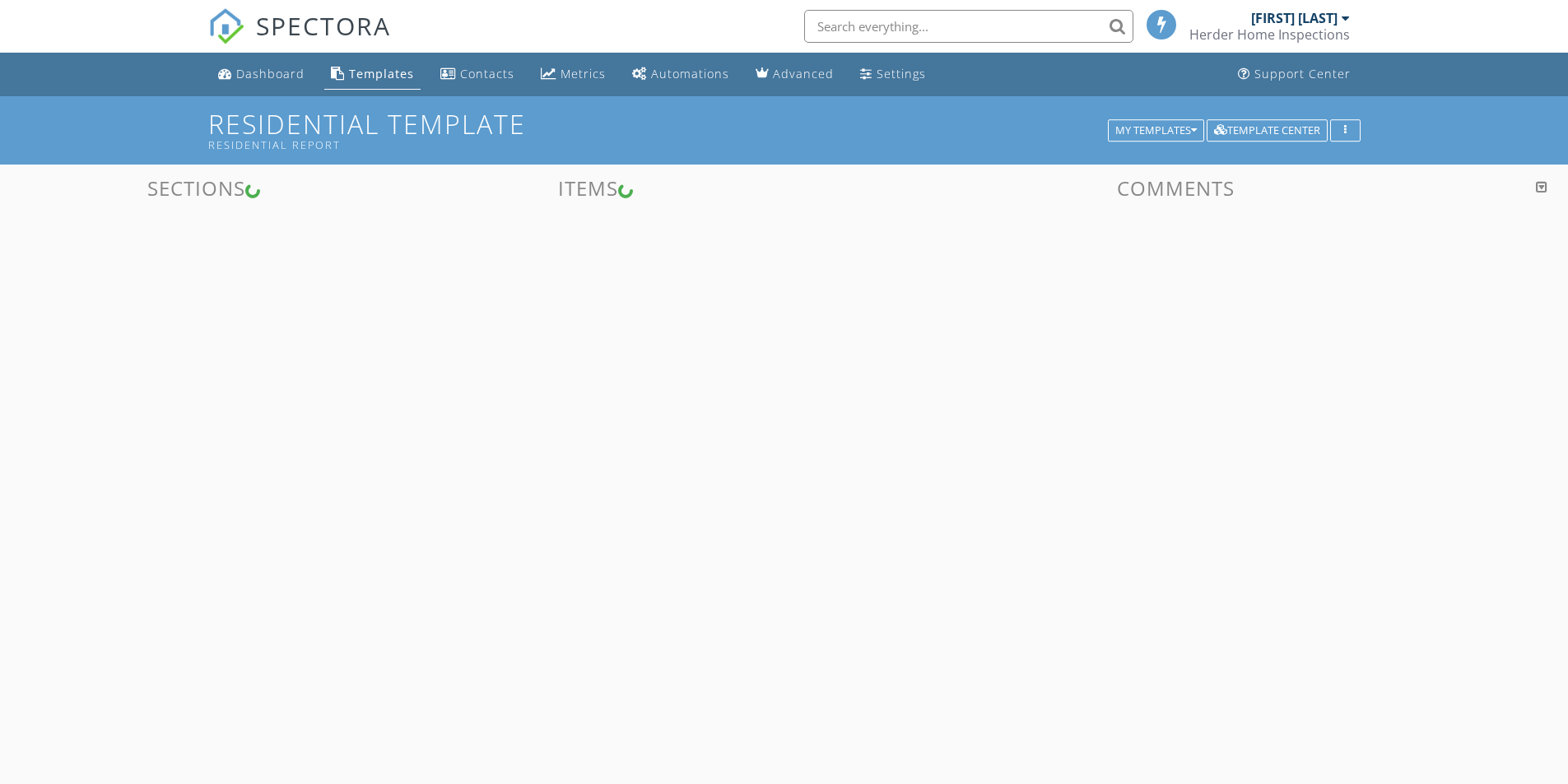 scroll, scrollTop: 0, scrollLeft: 0, axis: both 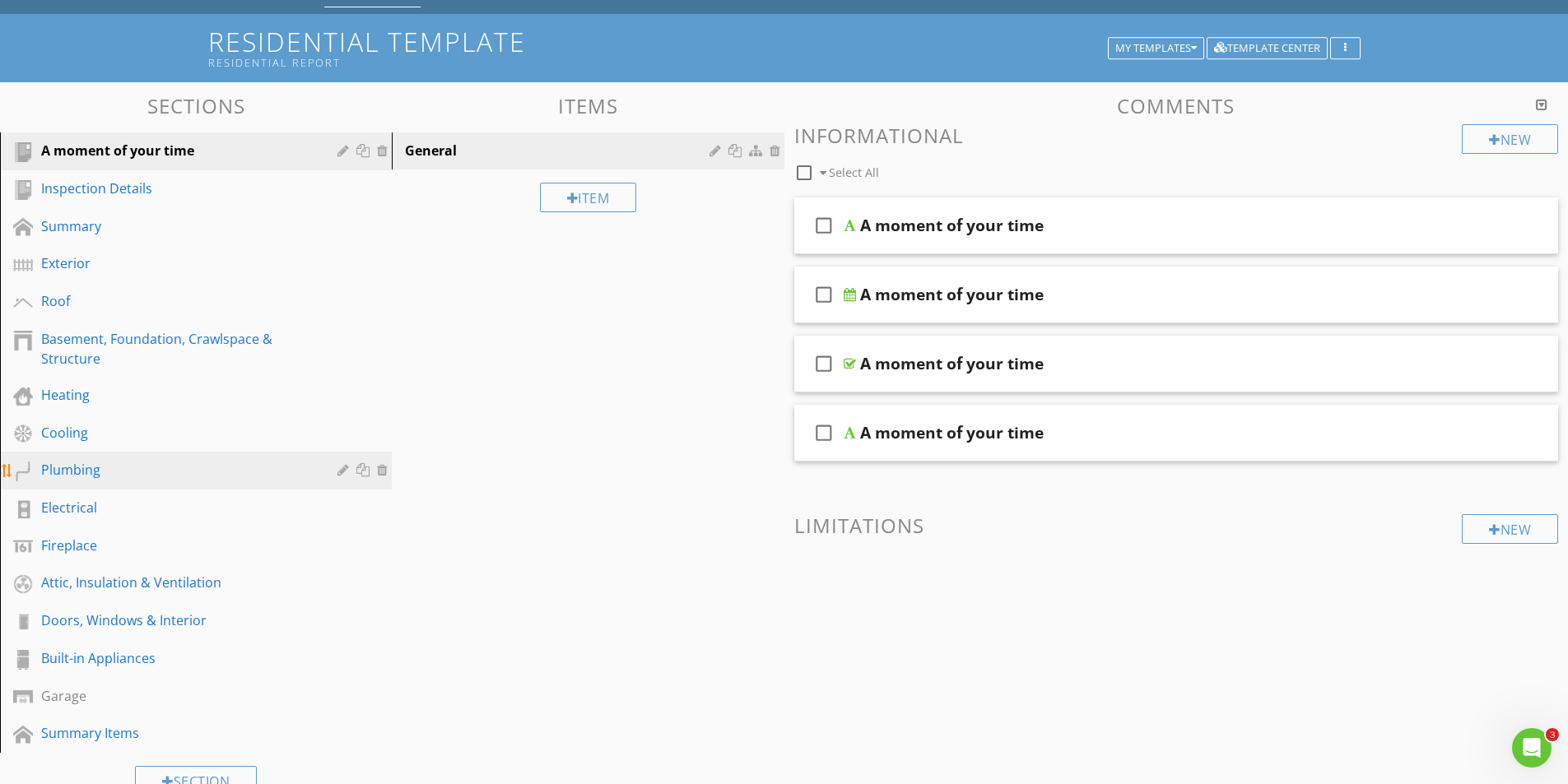 click on "Plumbing" at bounding box center (177, 470) 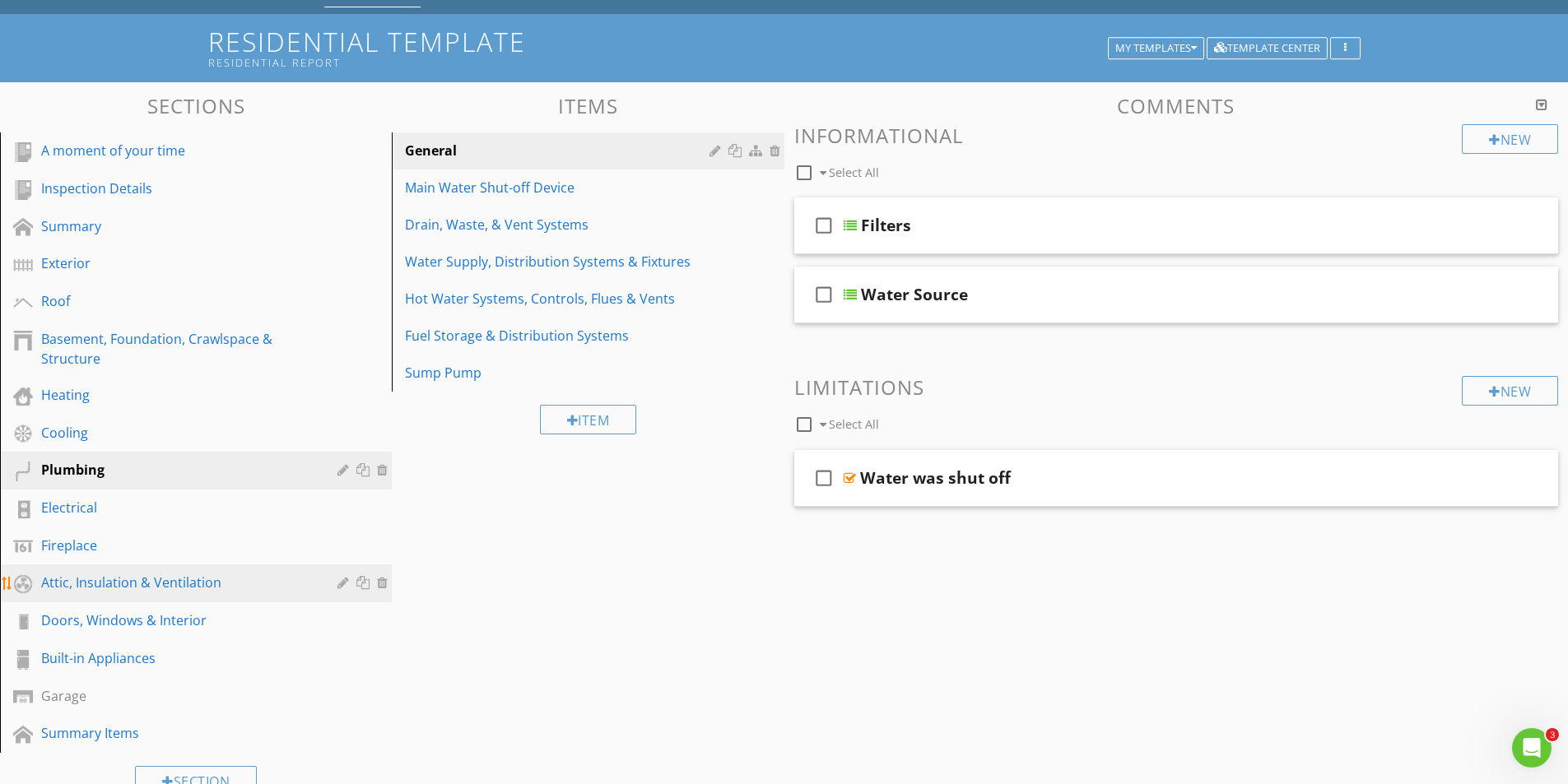 click on "Attic, Insulation & Ventilation" at bounding box center [177, 582] 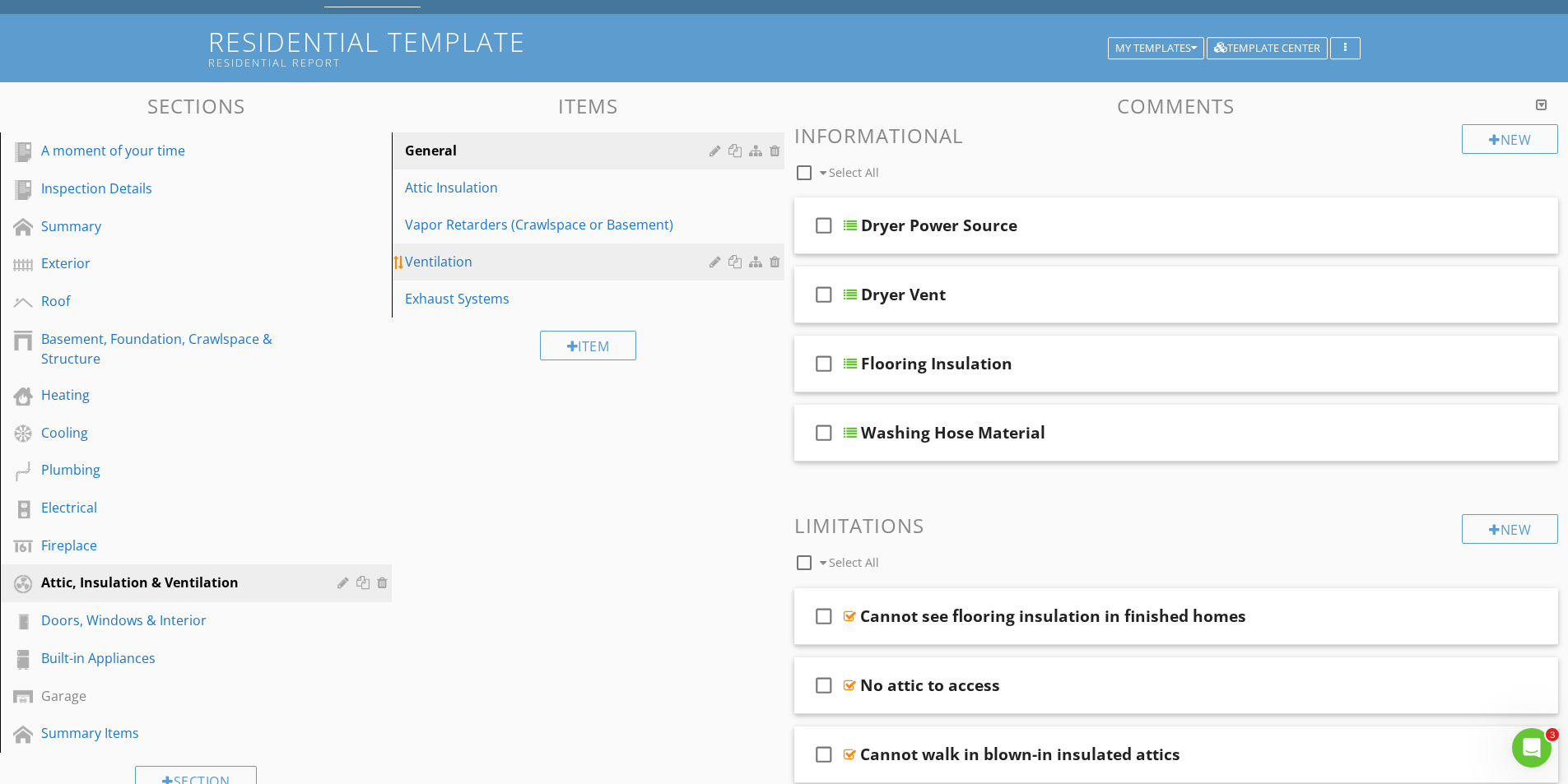 click on "Ventilation" at bounding box center (559, 262) 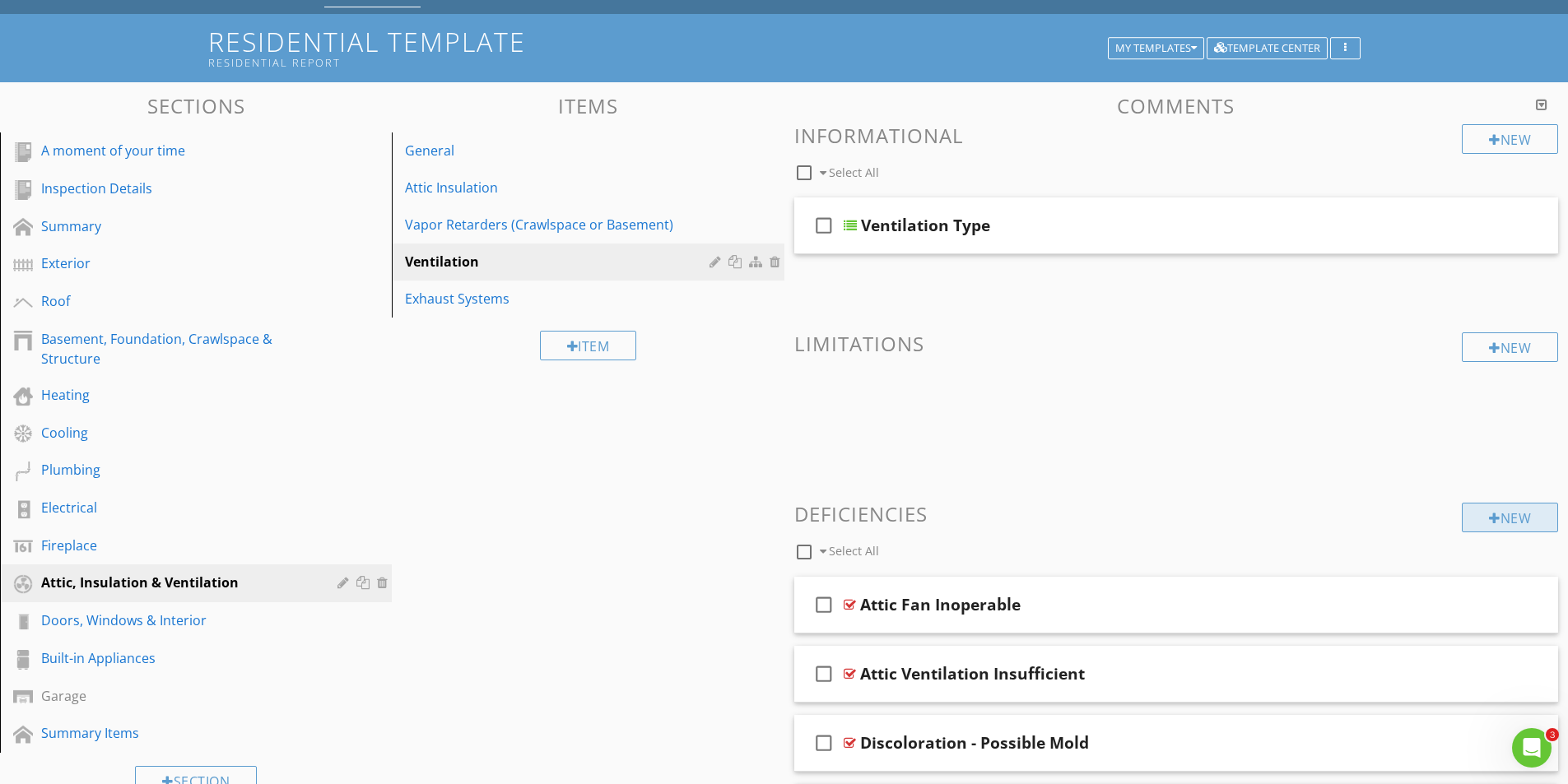 click on "New" at bounding box center (1510, 517) 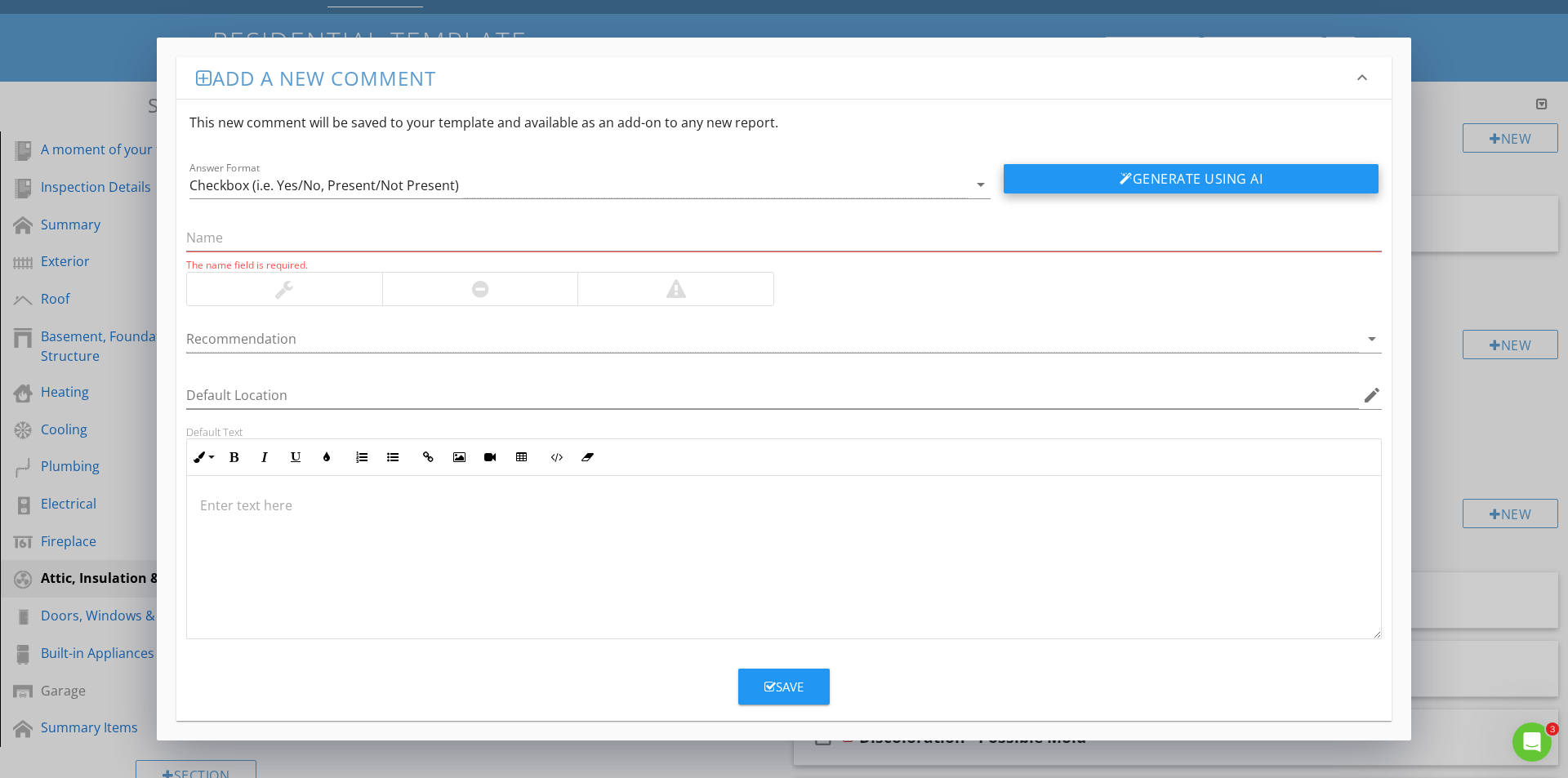 click on "Generate Using AI" at bounding box center (1191, 179) 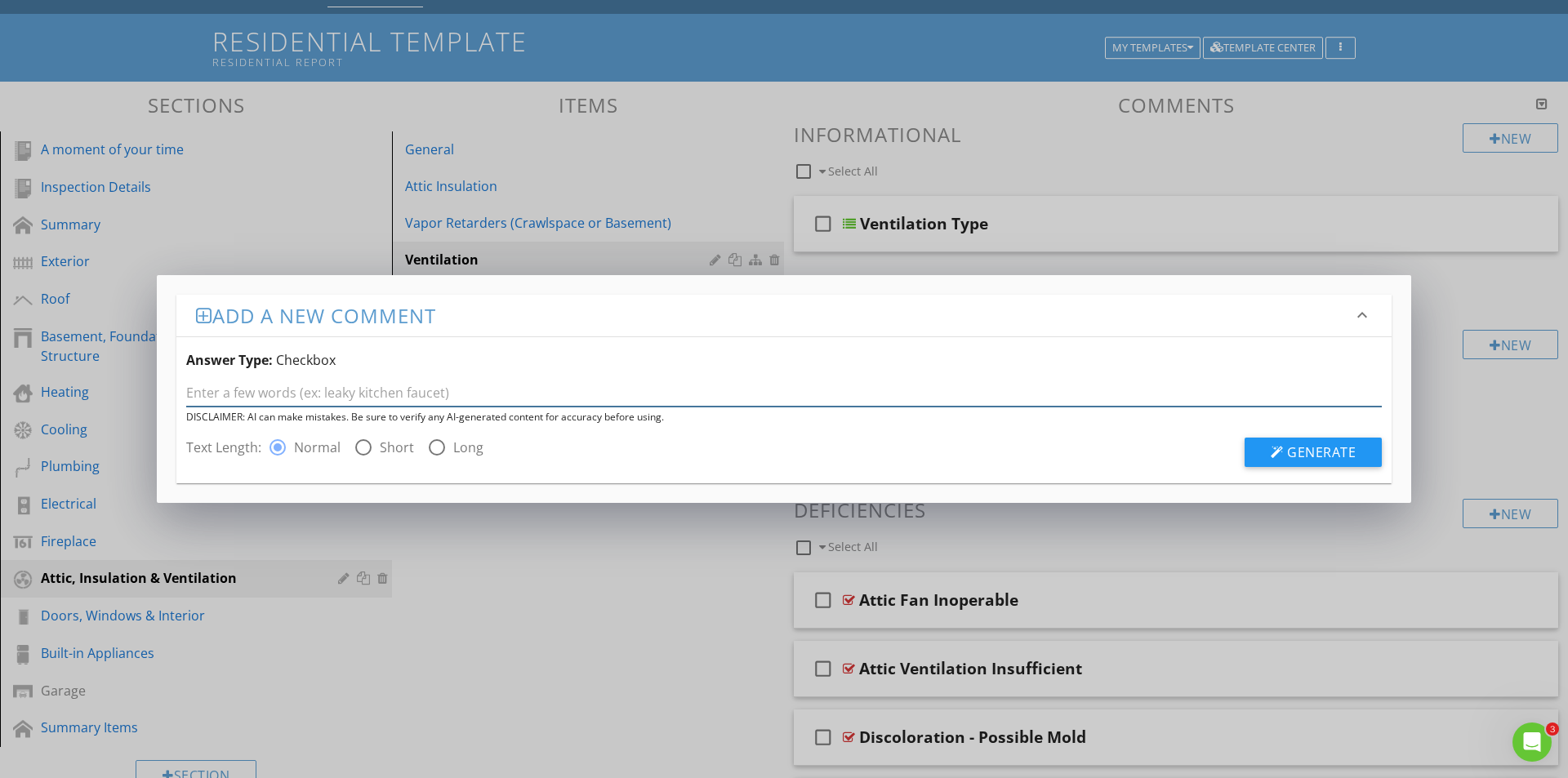 click at bounding box center [784, 393] 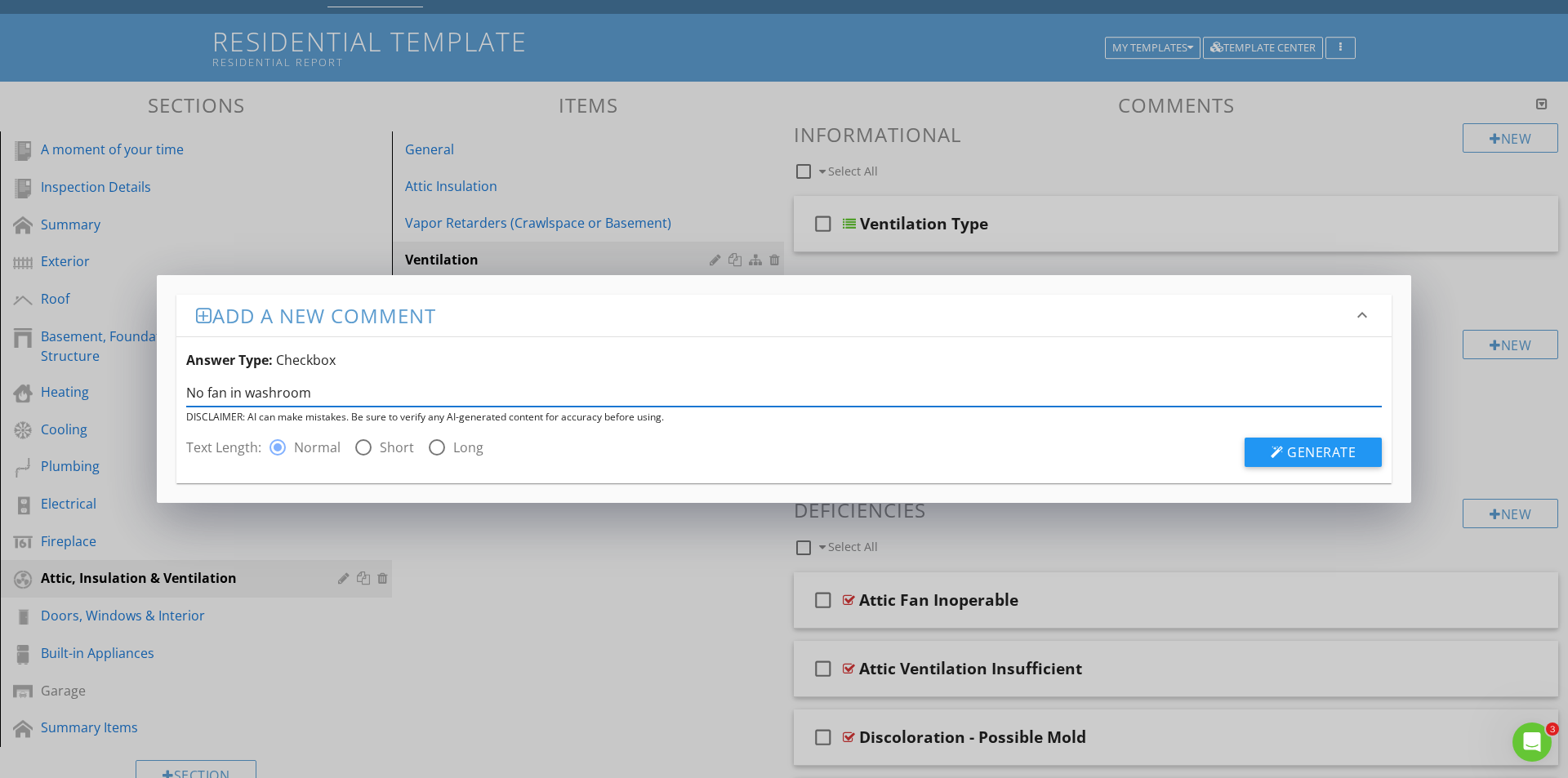 type on "No fan in washroom" 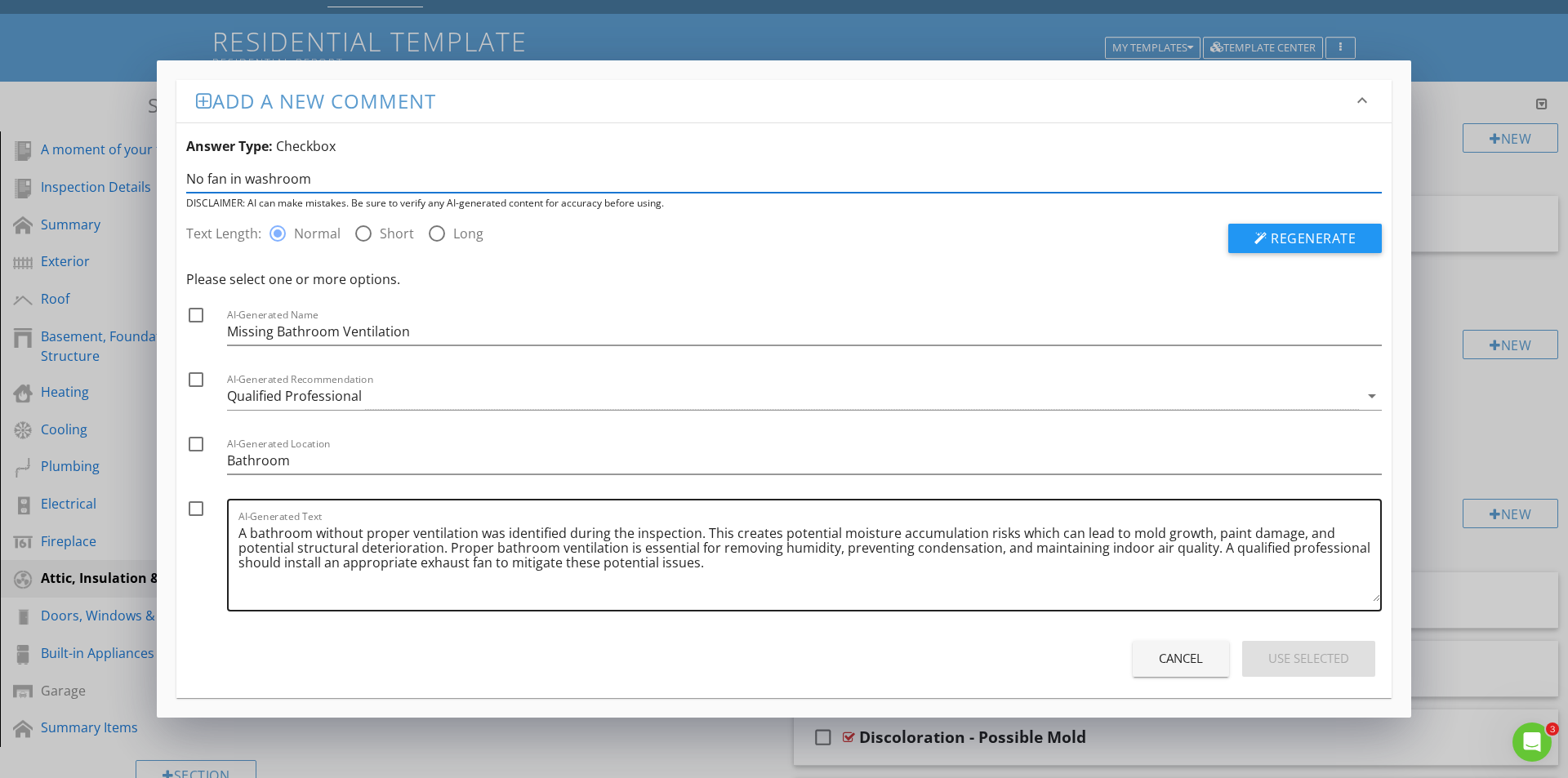 click on "A bathroom without proper ventilation was identified during the inspection. This creates potential moisture accumulation risks which can lead to mold growth, paint damage, and potential structural deterioration. Proper bathroom ventilation is essential for removing humidity, preventing condensation, and maintaining indoor air quality. A qualified professional should install an appropriate exhaust fan to mitigate these potential issues." at bounding box center (809, 561) 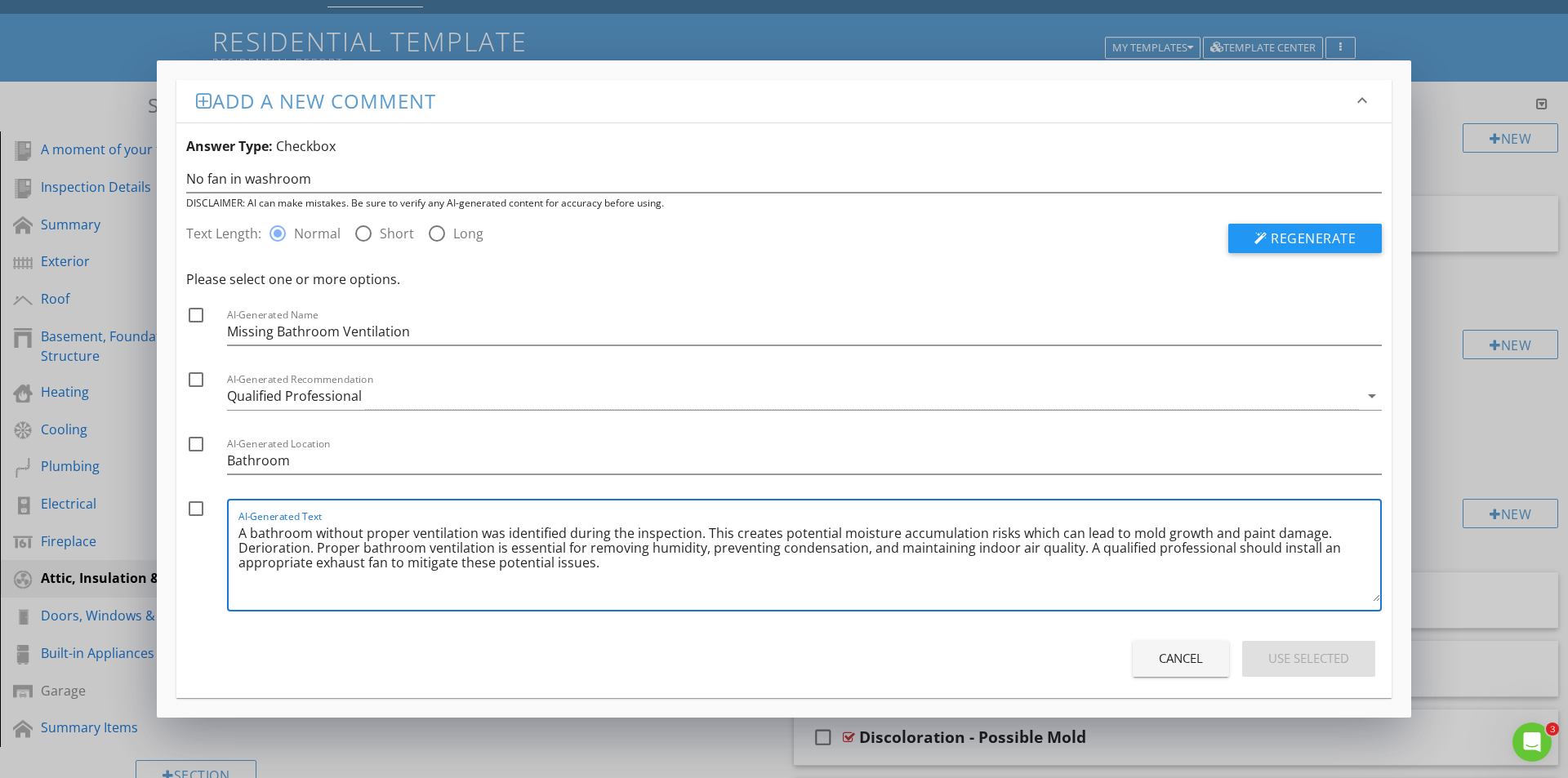 drag, startPoint x: 306, startPoint y: 553, endPoint x: 318, endPoint y: 556, distance: 12.369317 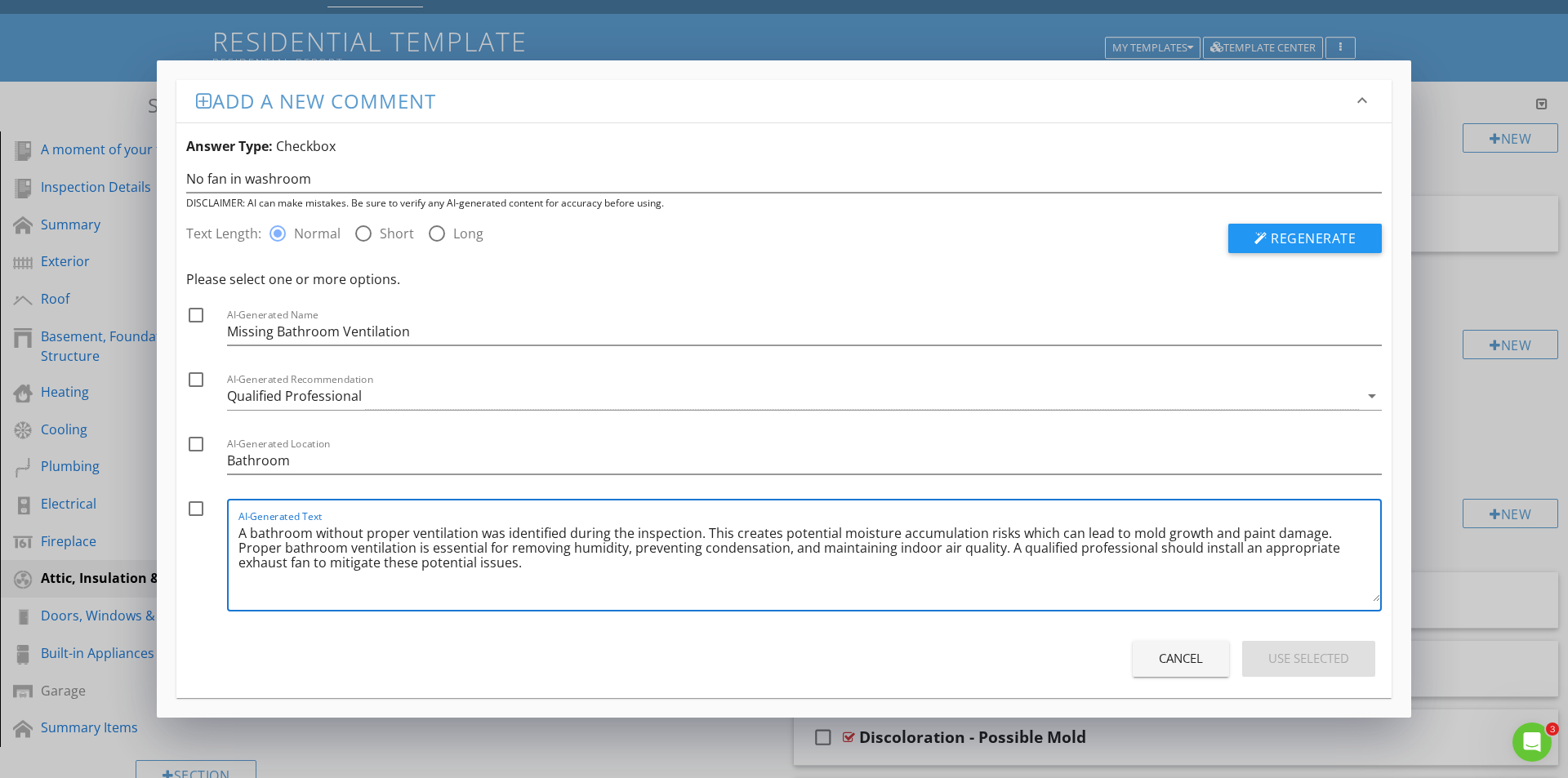 drag, startPoint x: 508, startPoint y: 569, endPoint x: 162, endPoint y: 506, distance: 351.68878 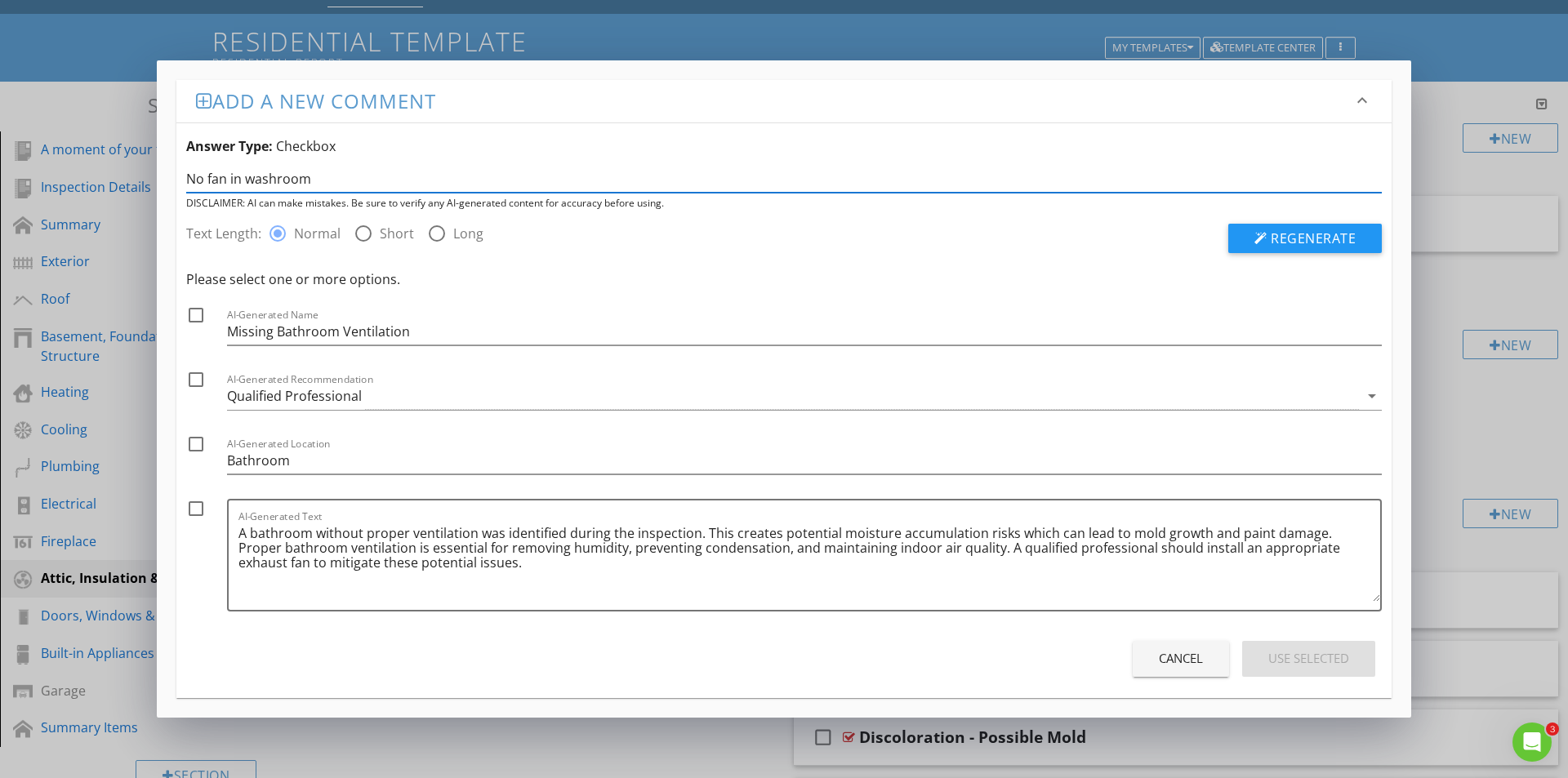 drag, startPoint x: 210, startPoint y: 172, endPoint x: 0, endPoint y: 180, distance: 210.1523 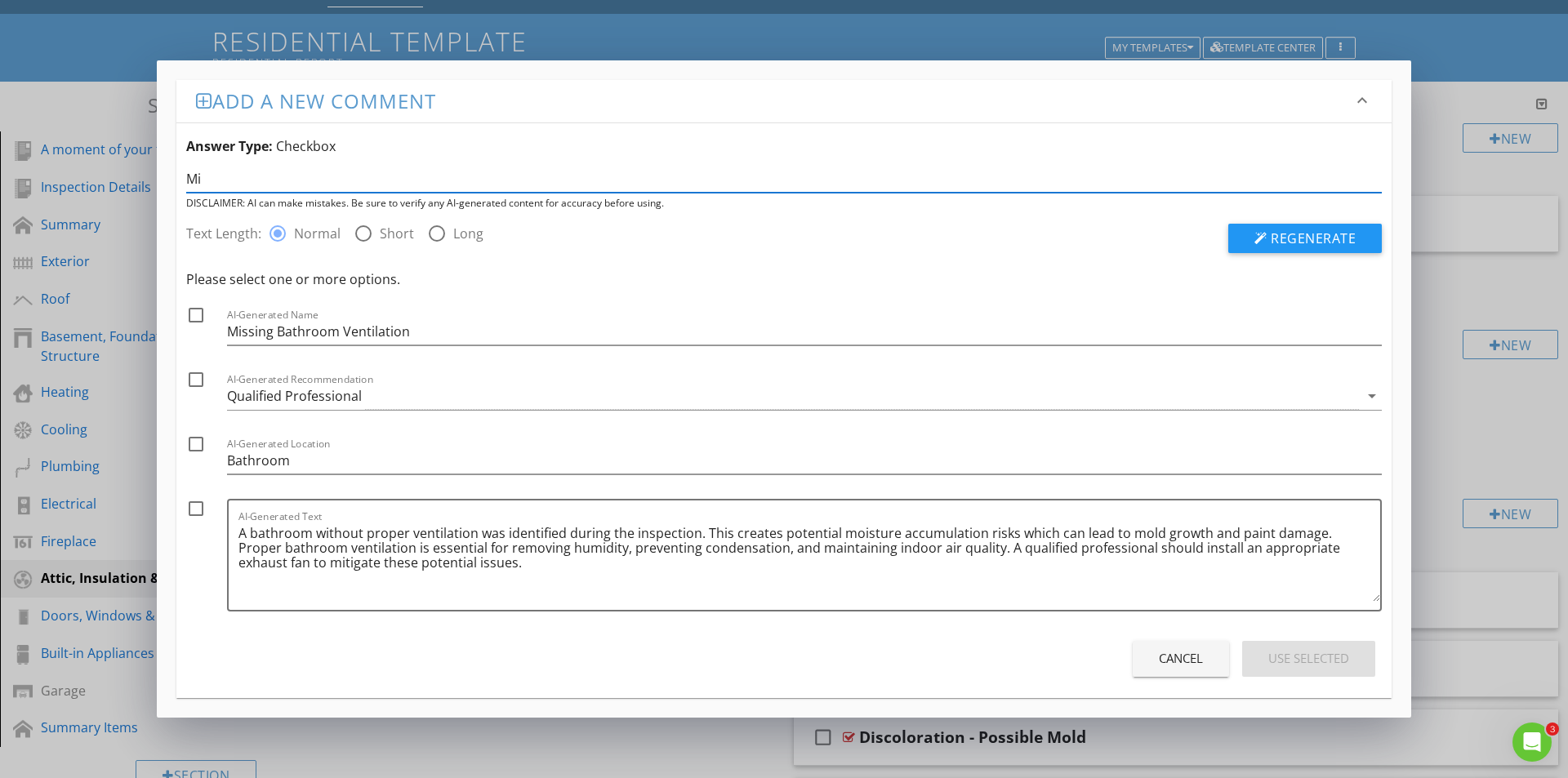 type on "M" 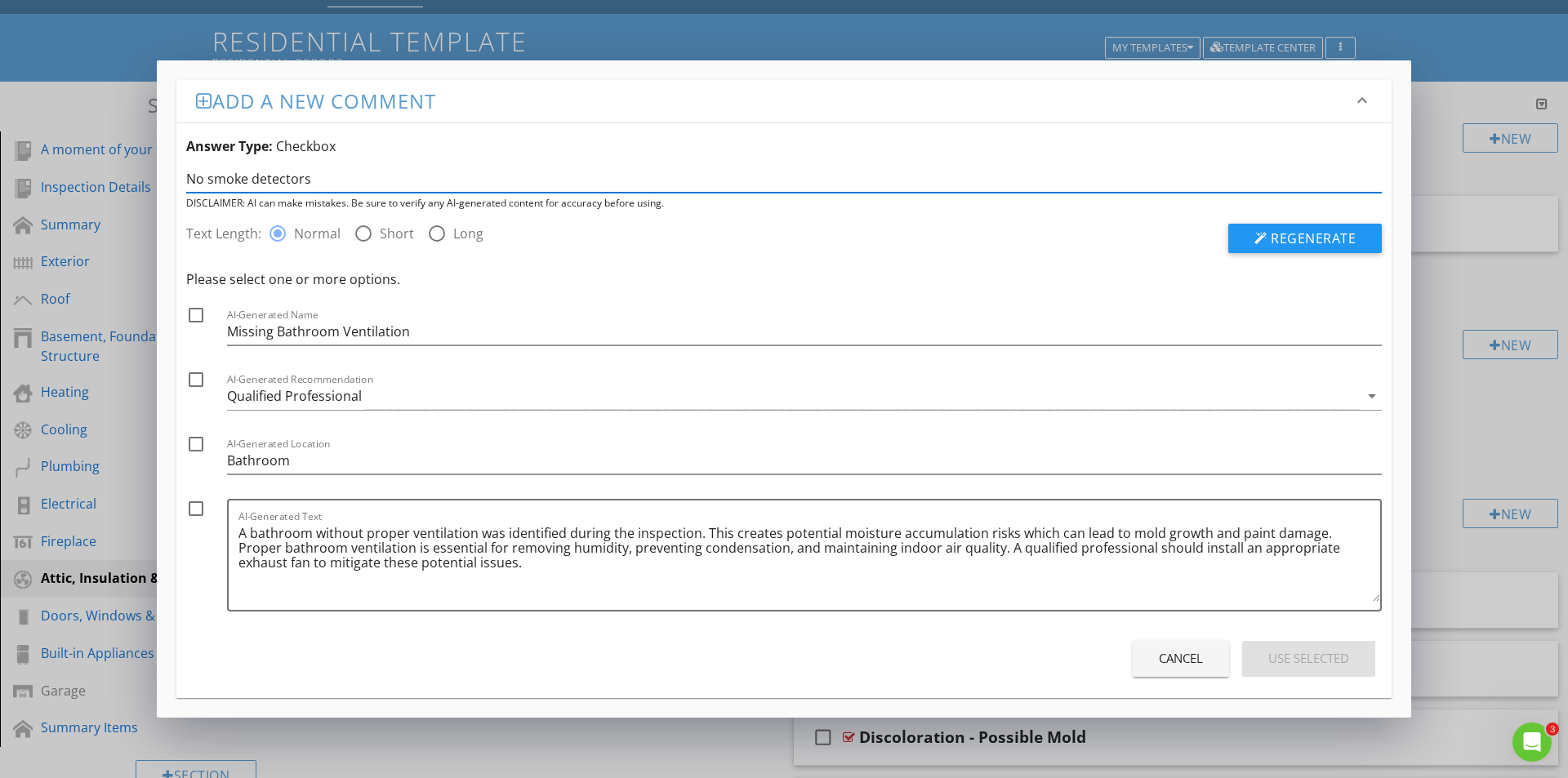 type on "No smoke detectors" 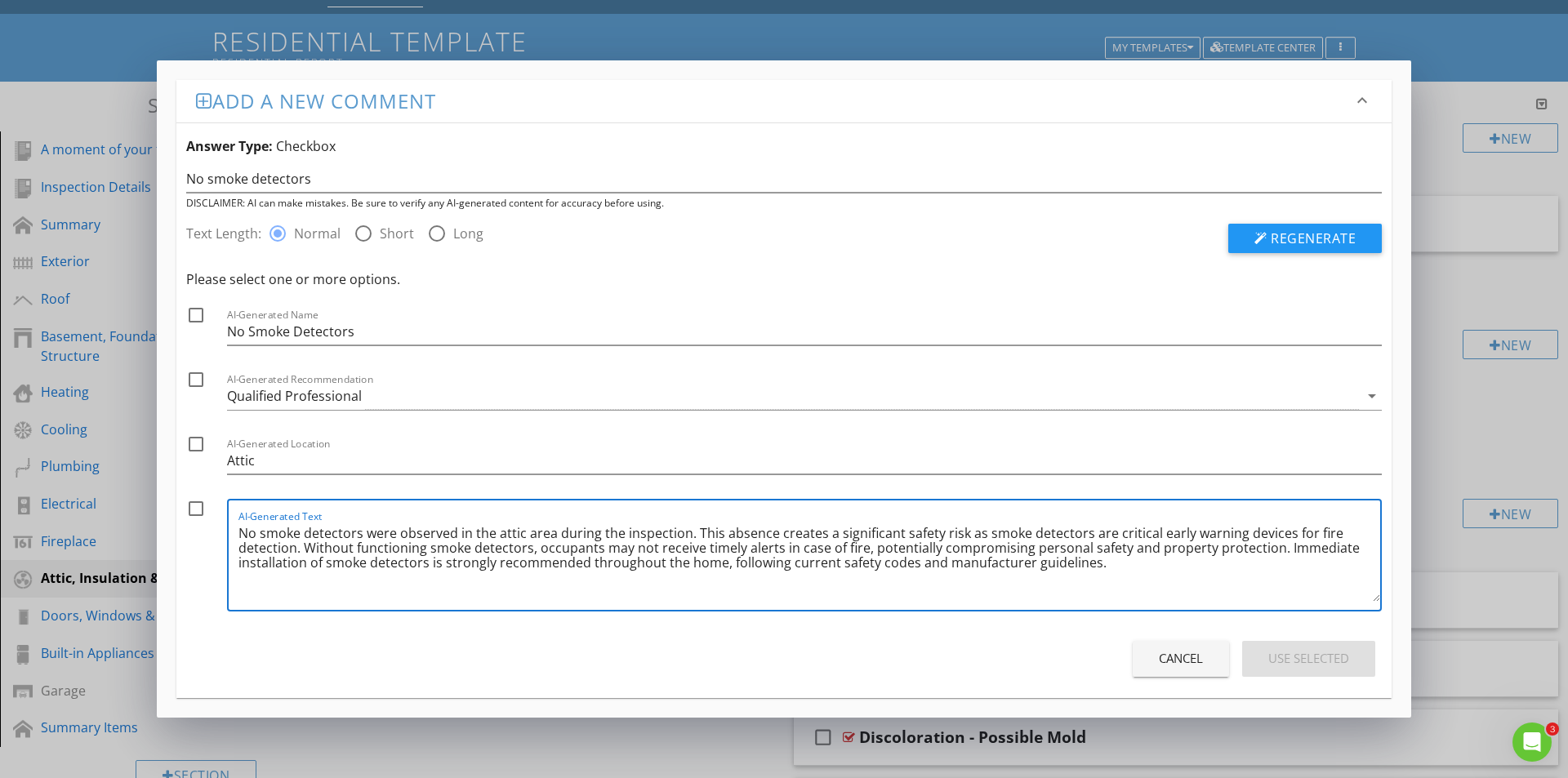 drag, startPoint x: 495, startPoint y: 533, endPoint x: 550, endPoint y: 534, distance: 55.00909 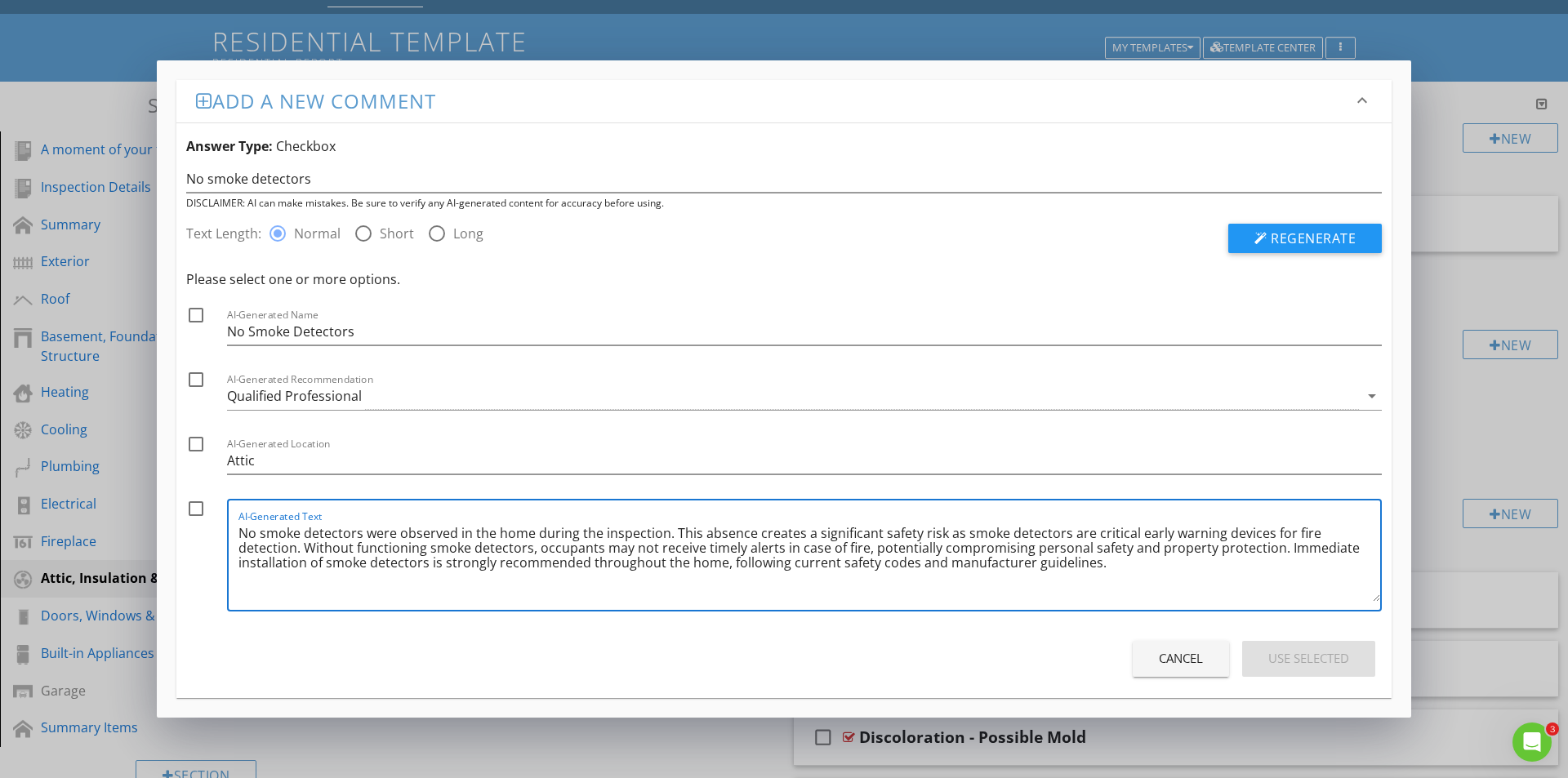 drag, startPoint x: 1013, startPoint y: 567, endPoint x: 0, endPoint y: 512, distance: 1014.492 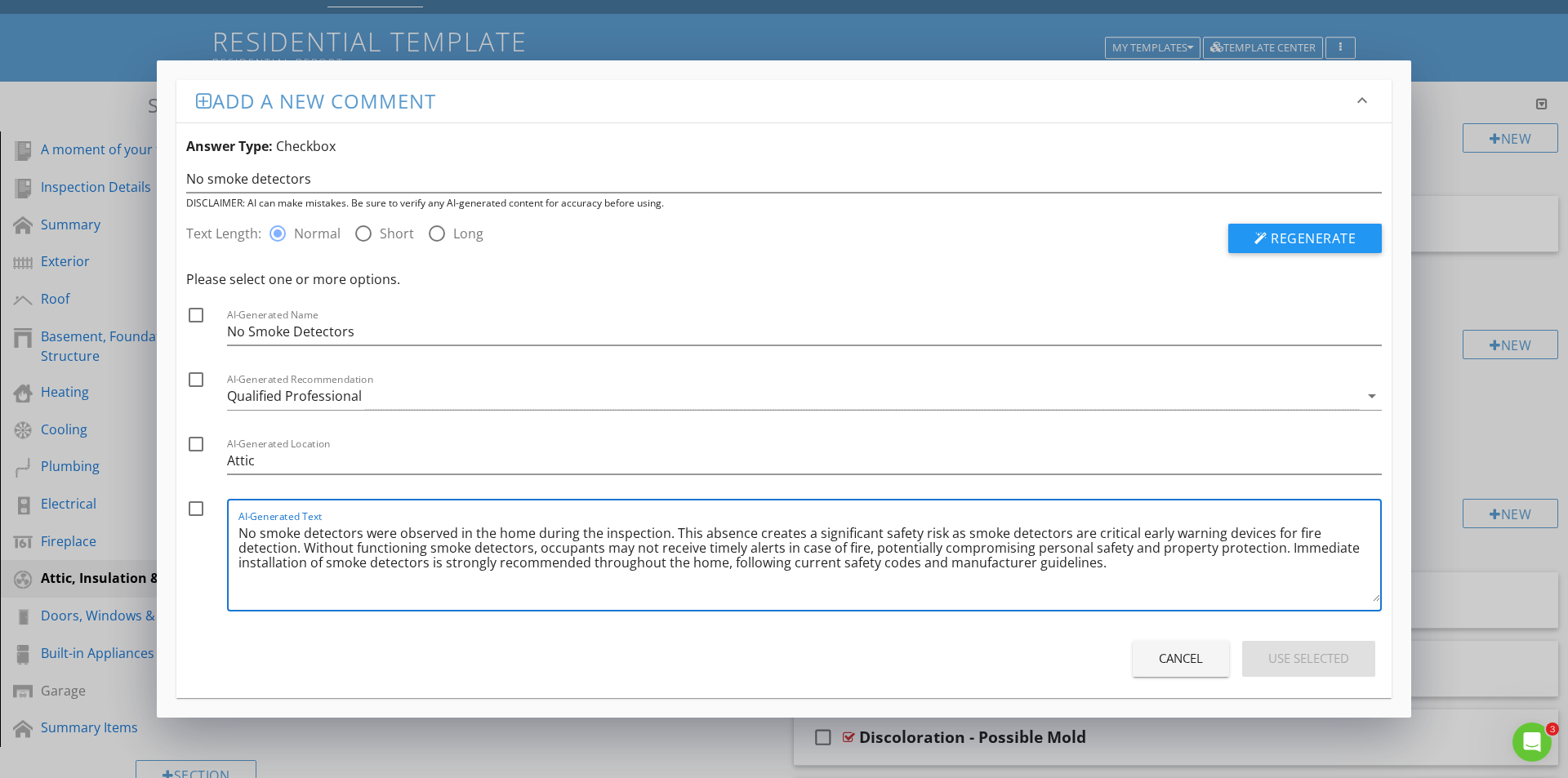 click on "Add a new comment
keyboard_arrow_down           Answer Type:
Checkbox
No smoke detectors   DISCLAIMER: AI can make mistakes. Be sure to verify any AI-generated
content for accuracy before using.   Text Length: radio_button_checked Normal   radio_button_unchecked Short   radio_button_unchecked Long       Regenerate
Please select one or more options.
check_box_outline_blank   AI-Generated Name No Smoke Detectors       check_box_outline_blank   AI-Generated Recommendation Qualified Professional arrow_drop_down     check_box_outline_blank   AI-Generated Location Attic     check_box_outline_blank   AI-Generated Text
Cancel
Use Selected" at bounding box center [784, 389] 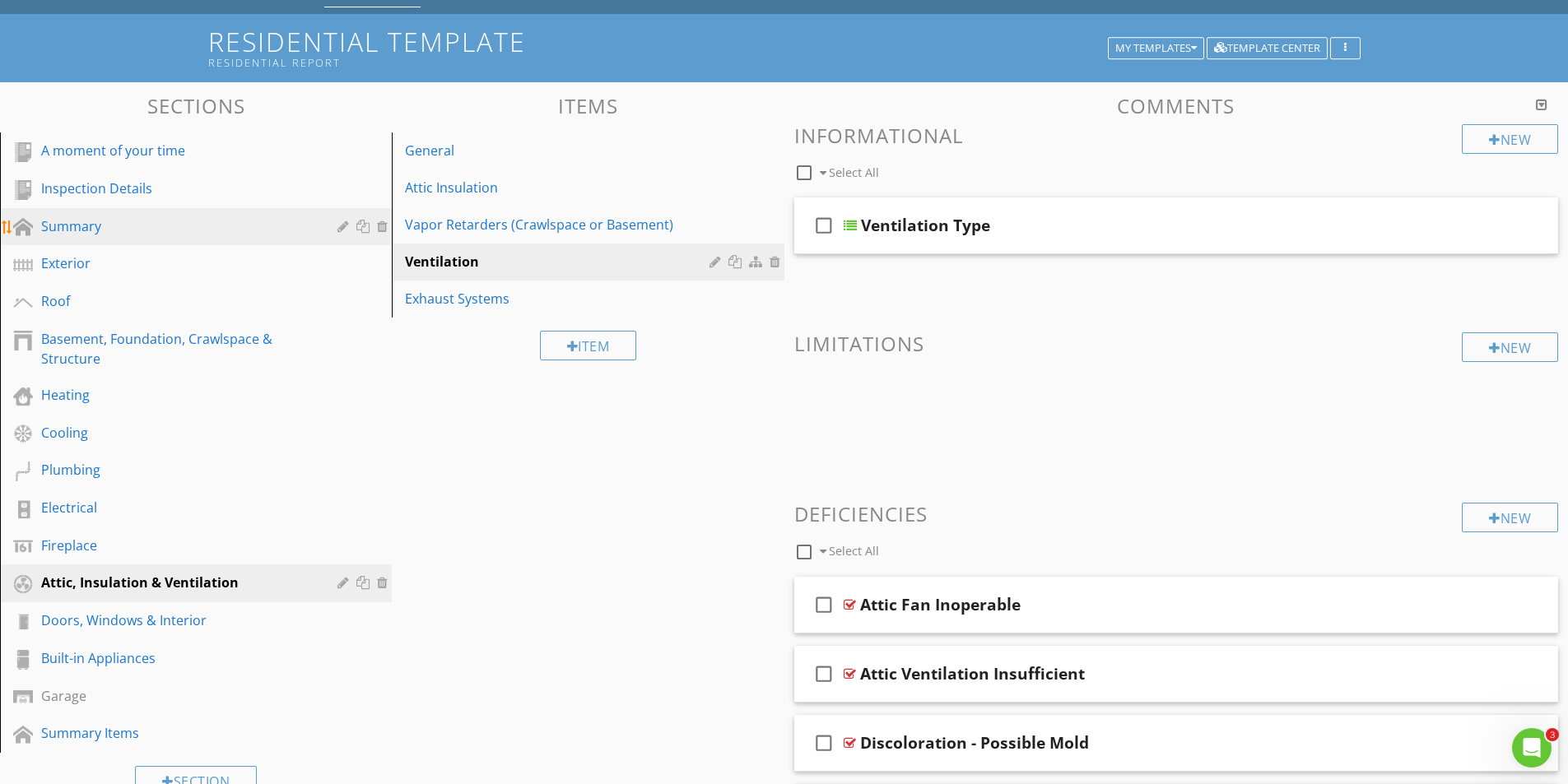 click on "Summary" at bounding box center (177, 226) 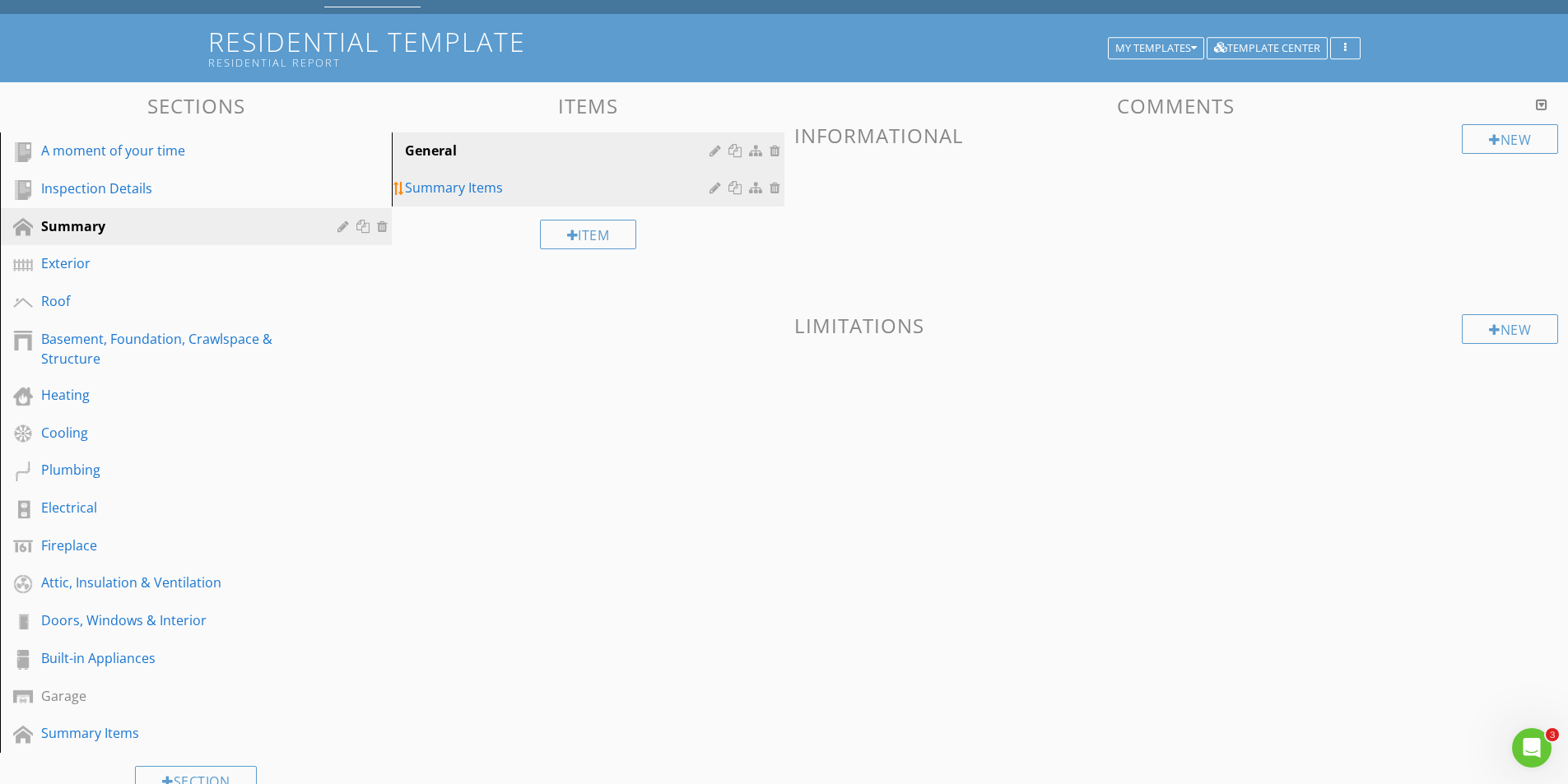 click on "Summary Items" at bounding box center [559, 188] 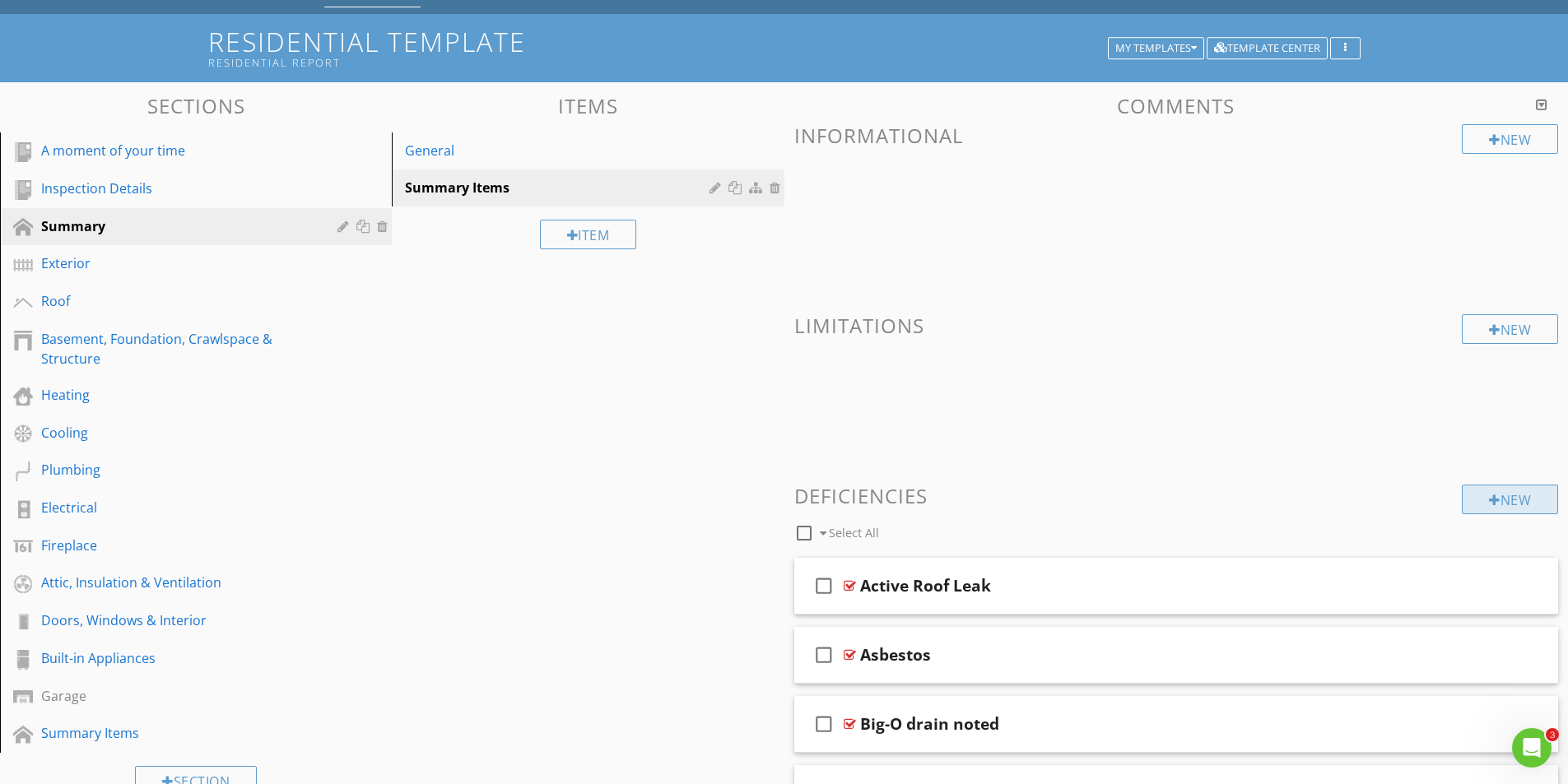 click on "New" at bounding box center (1510, 499) 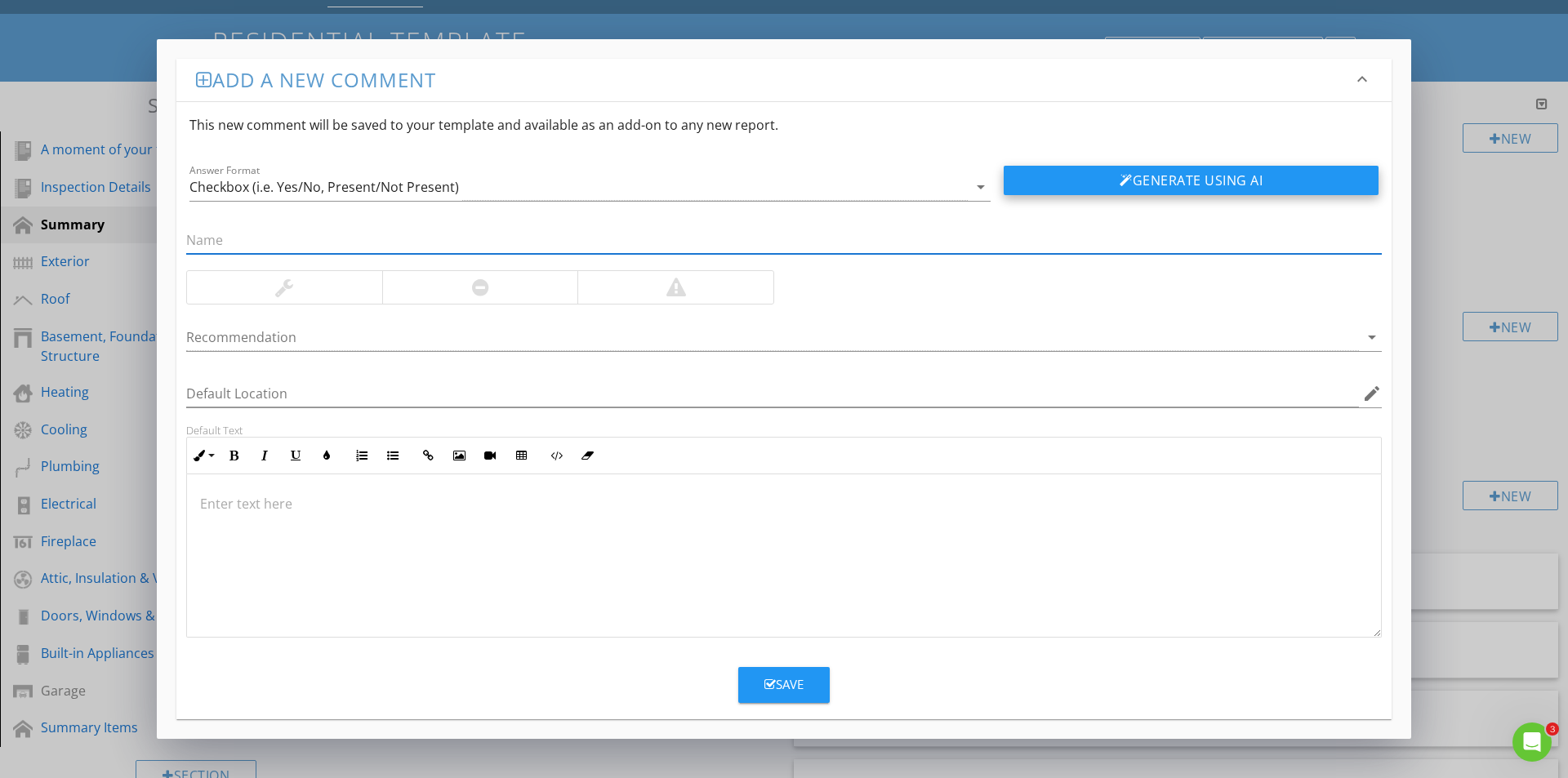 click on "Generate Using AI" at bounding box center [1191, 180] 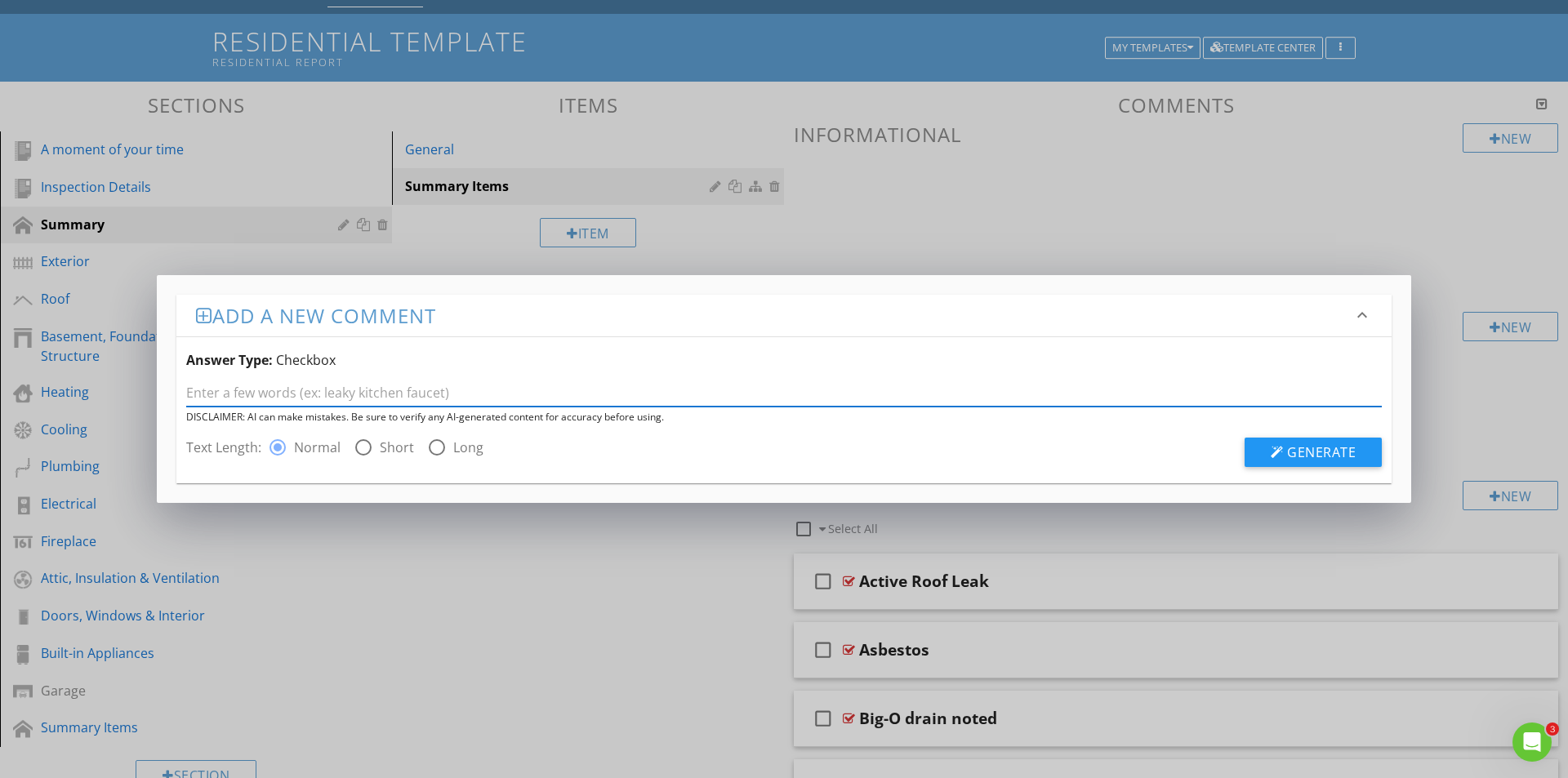 click at bounding box center [784, 393] 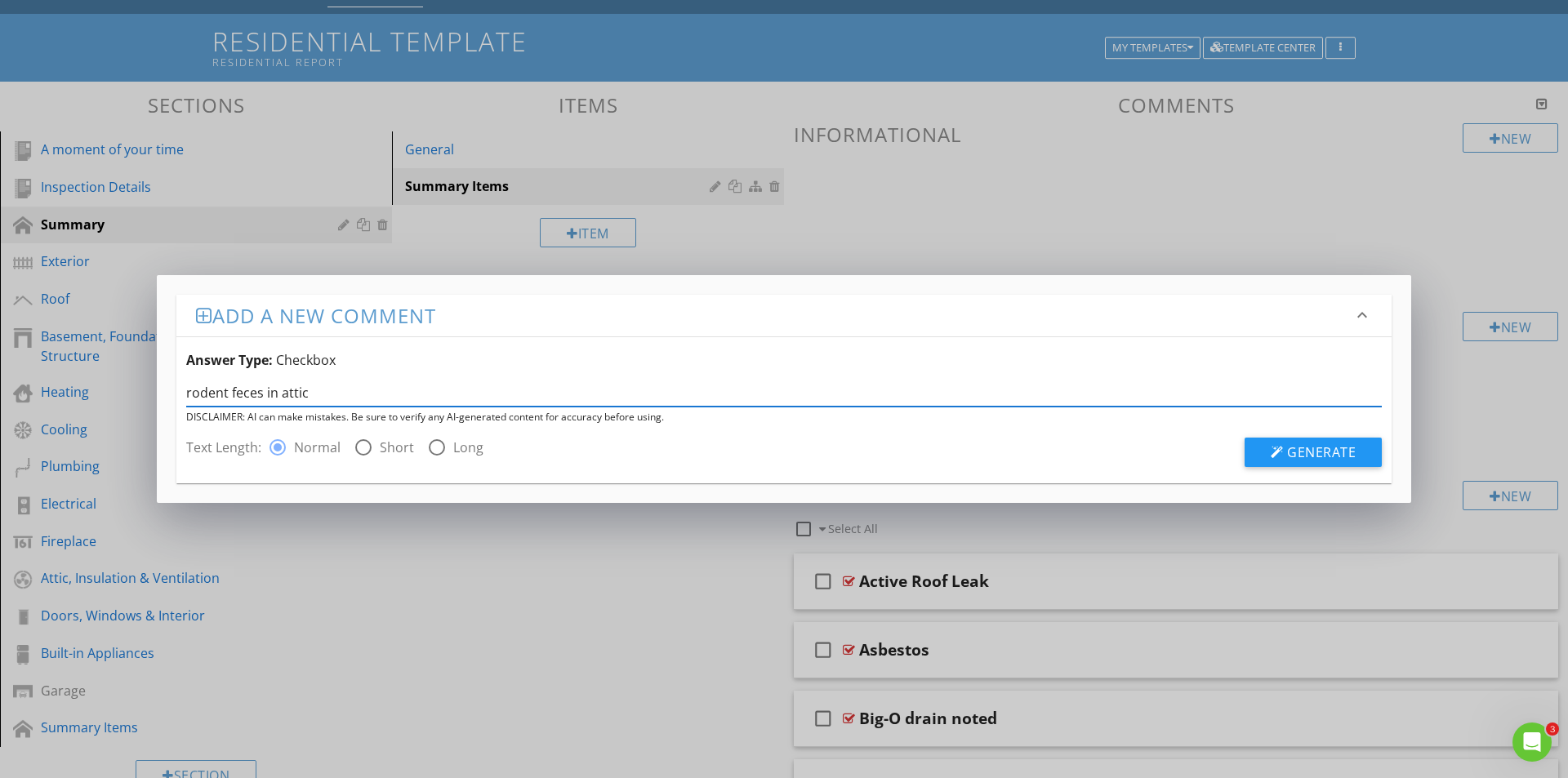 type on "rodent feces in attic" 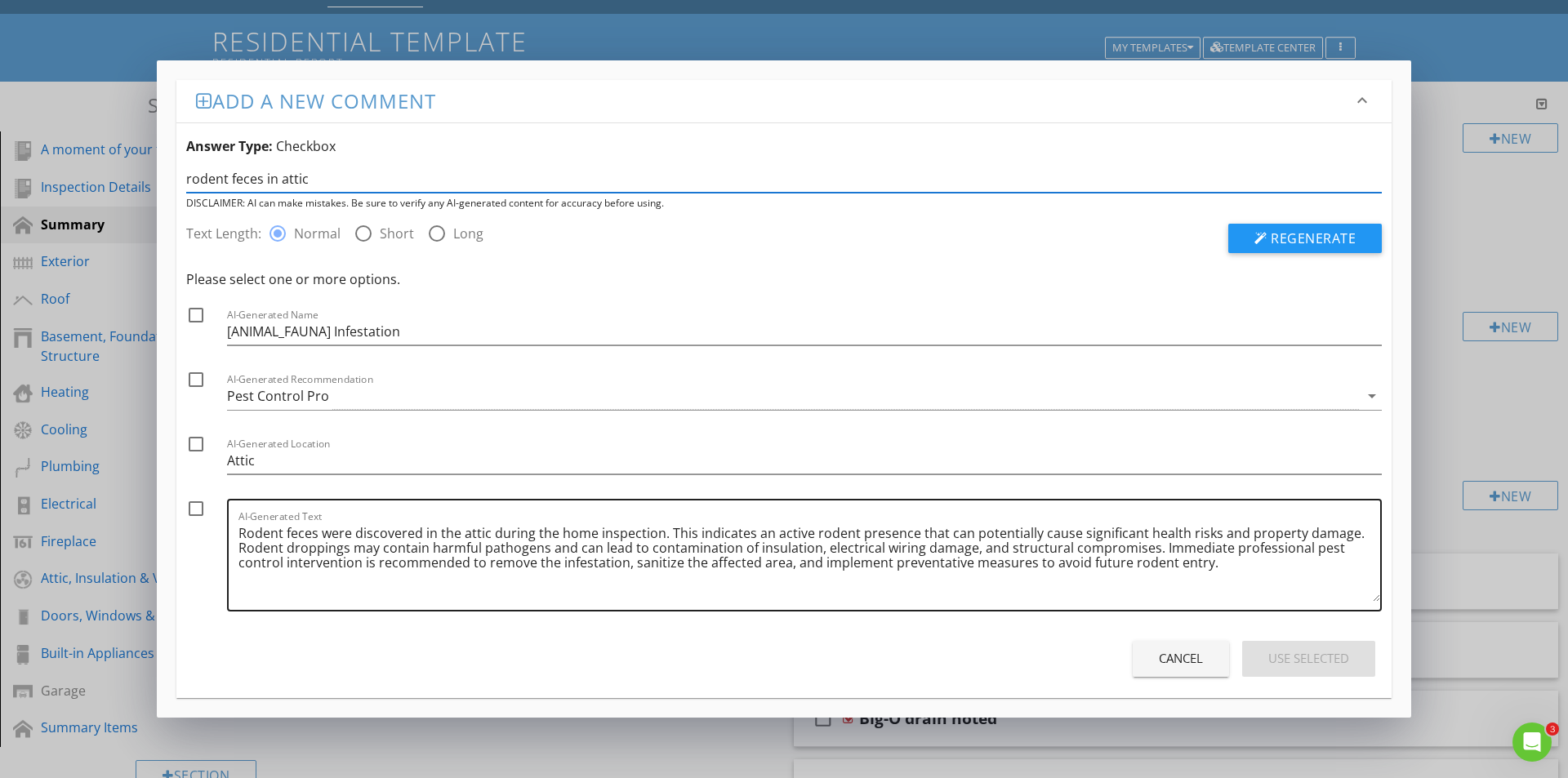 click on "Rodent feces were discovered in the attic during the home inspection. This indicates an active rodent presence that can potentially cause significant health risks and property damage. Rodent droppings may contain harmful pathogens and can lead to contamination of insulation, electrical wiring damage, and structural compromises. Immediate professional pest control intervention is recommended to remove the infestation, sanitize the affected area, and implement preventative measures to avoid future rodent entry." at bounding box center [809, 561] 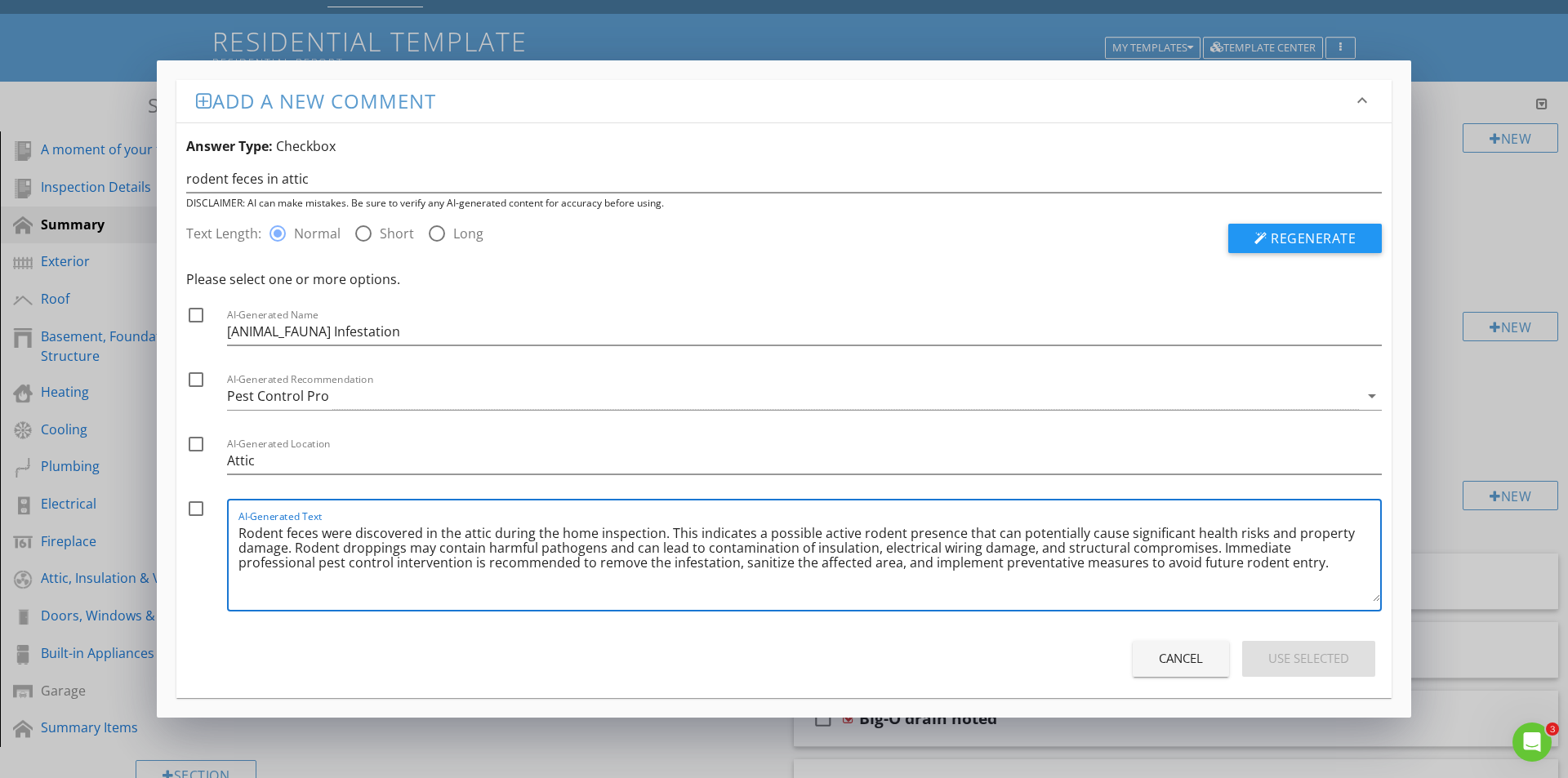 drag, startPoint x: 1244, startPoint y: 568, endPoint x: 0, endPoint y: 512, distance: 1245.2598 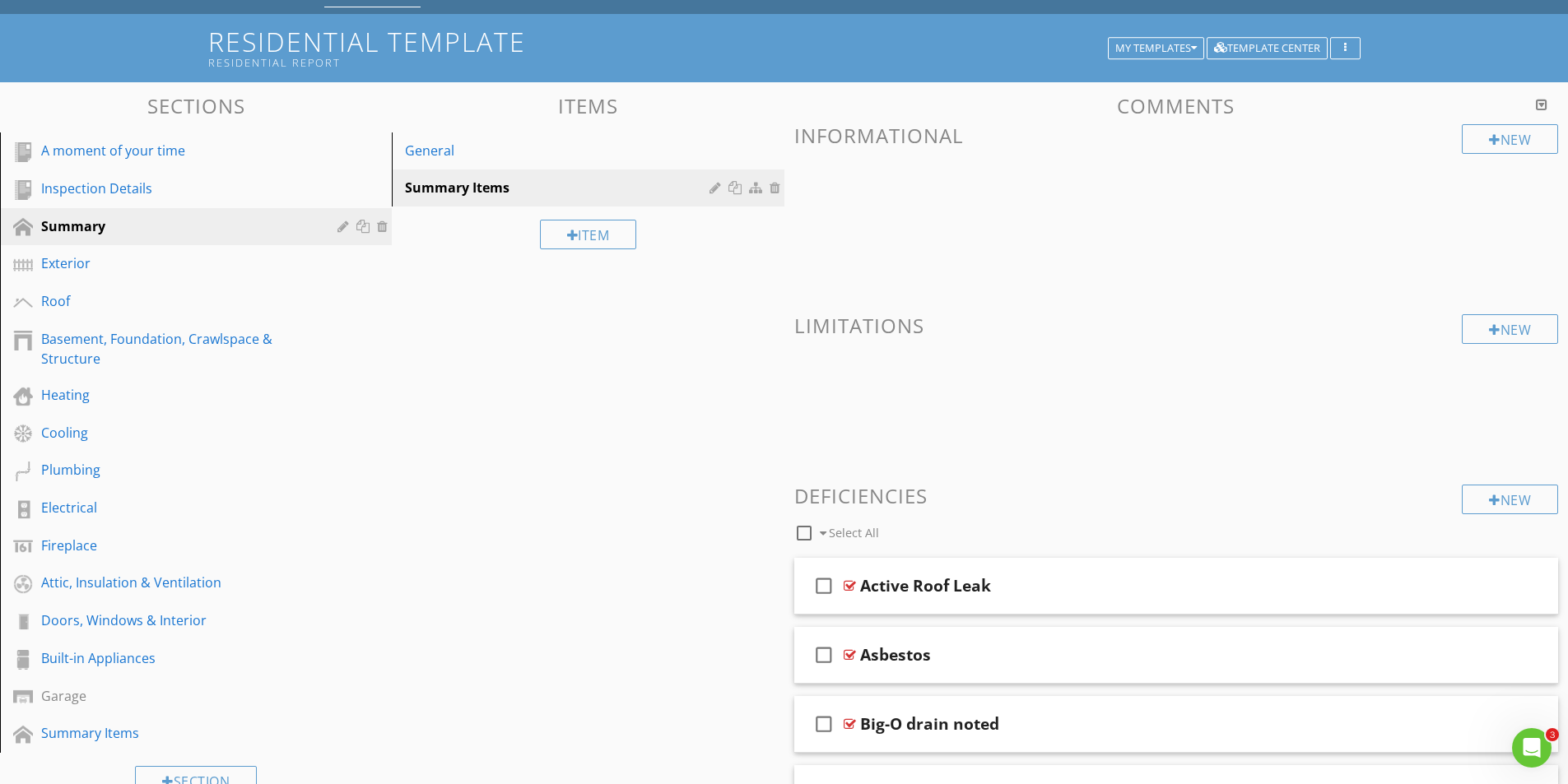 click at bounding box center [784, 392] 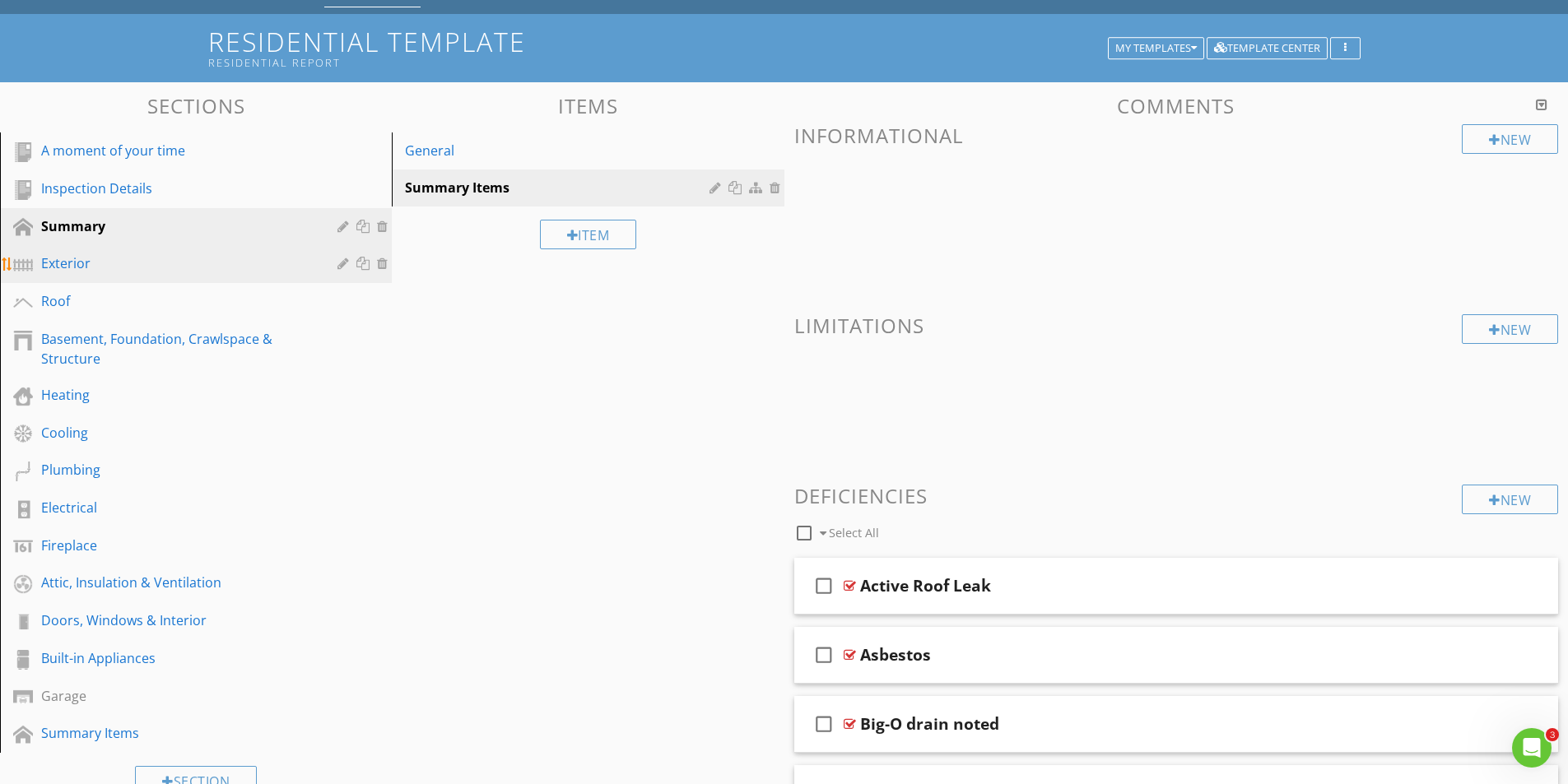 click on "Exterior" at bounding box center (177, 263) 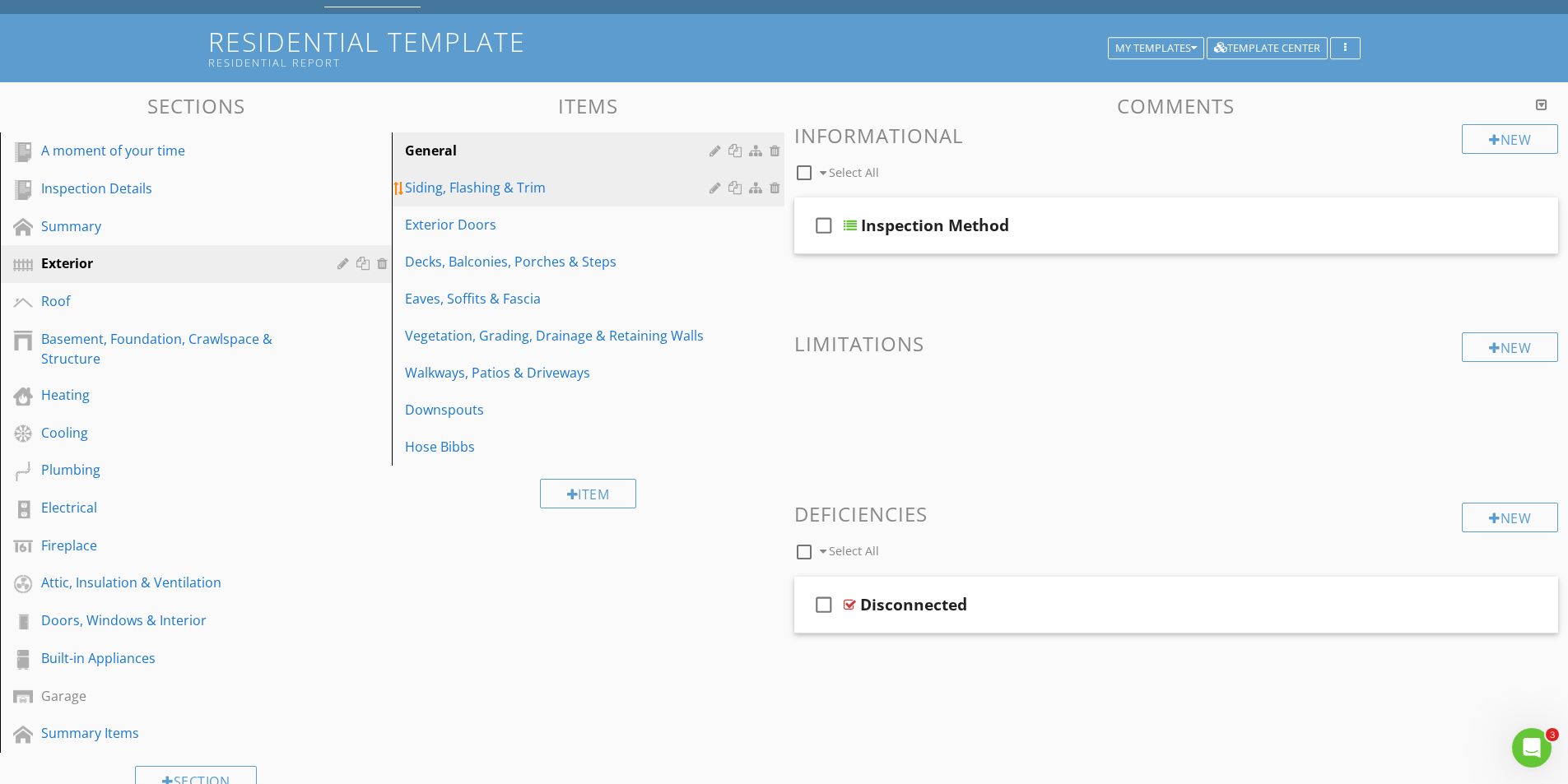 click on "Siding, Flashing & Trim" at bounding box center [559, 188] 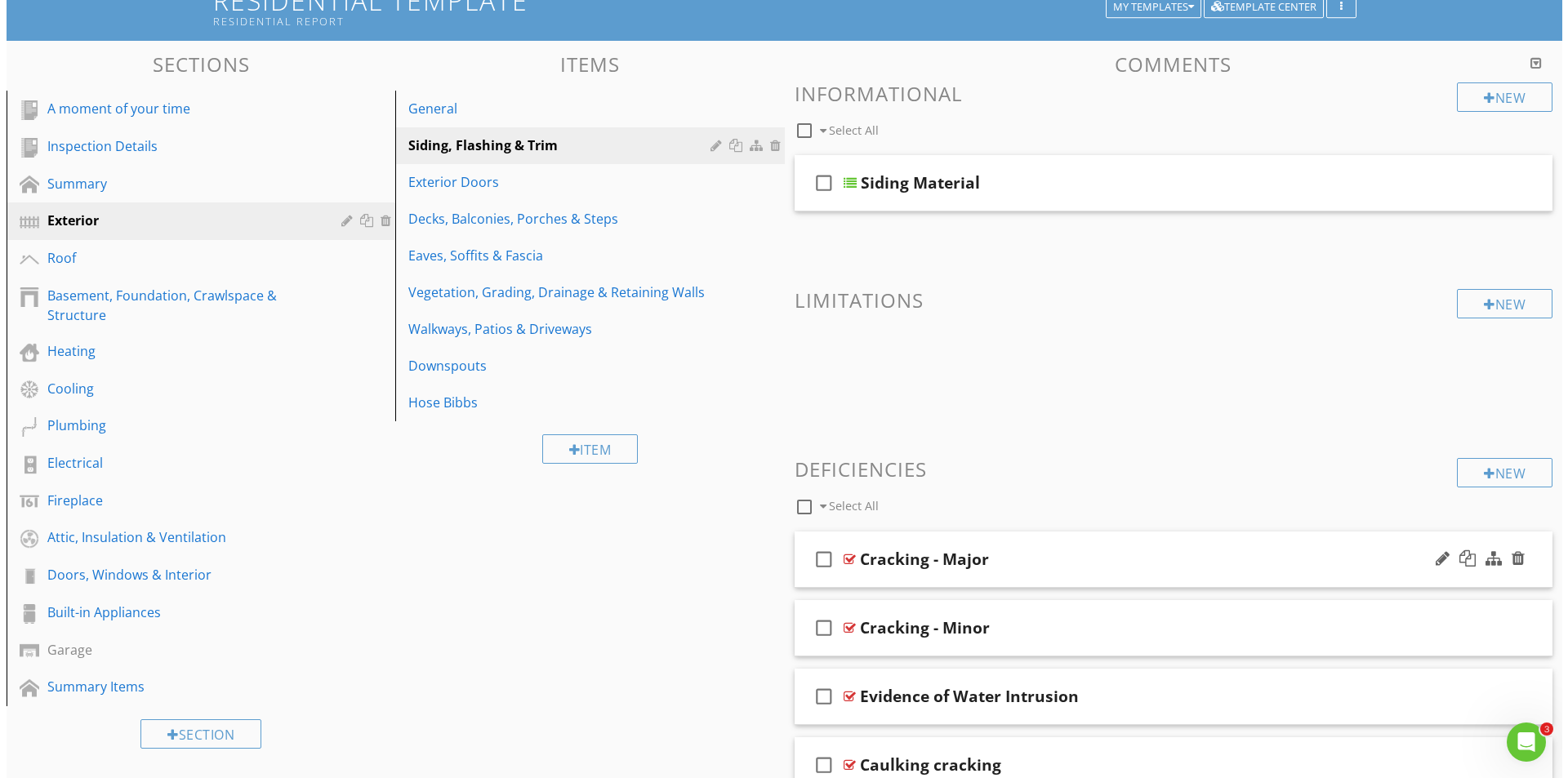 scroll, scrollTop: 163, scrollLeft: 0, axis: vertical 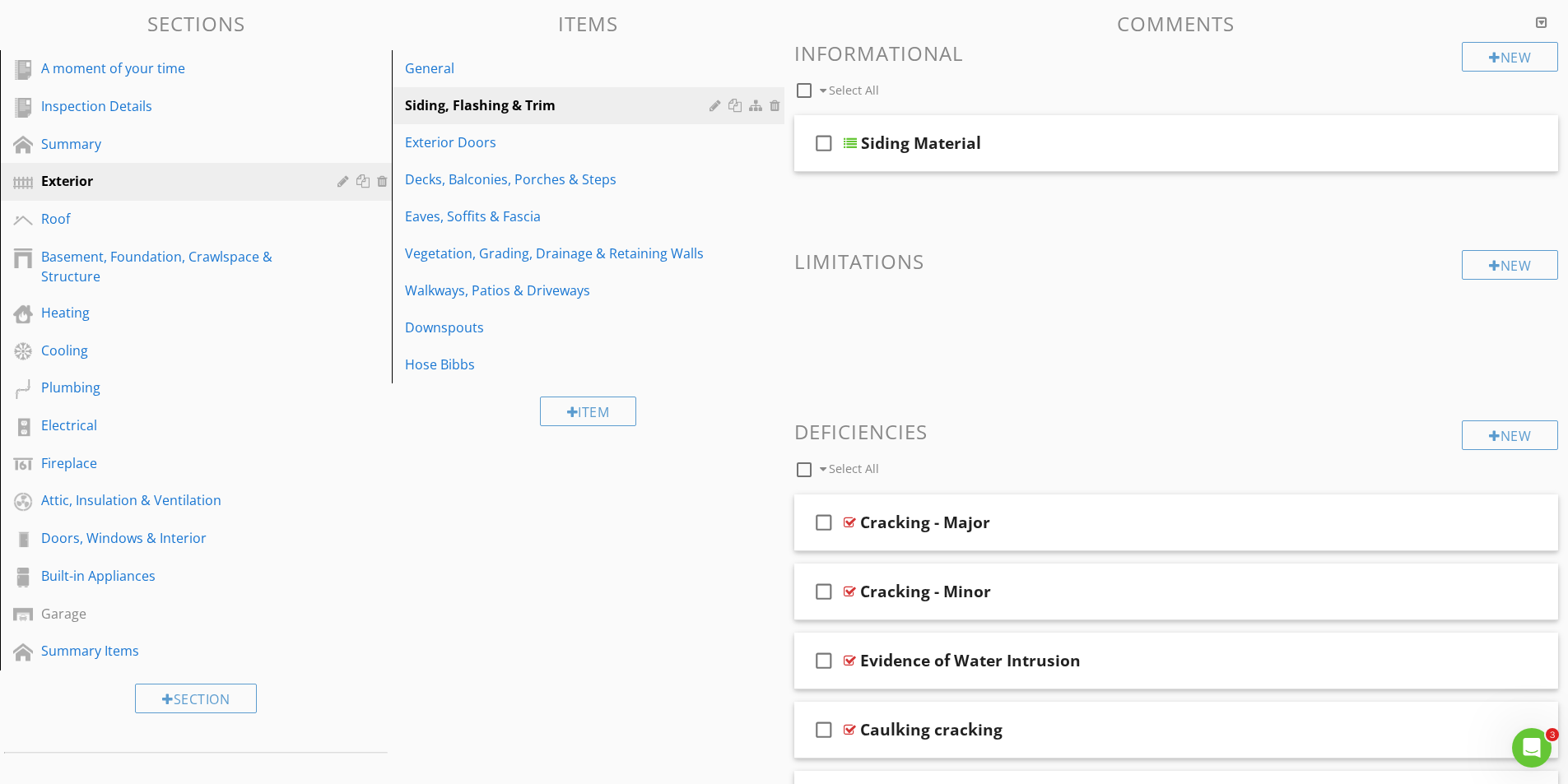 click on "New
Deficiencies   check_box_outline_blank     Select All" at bounding box center (1176, 451) 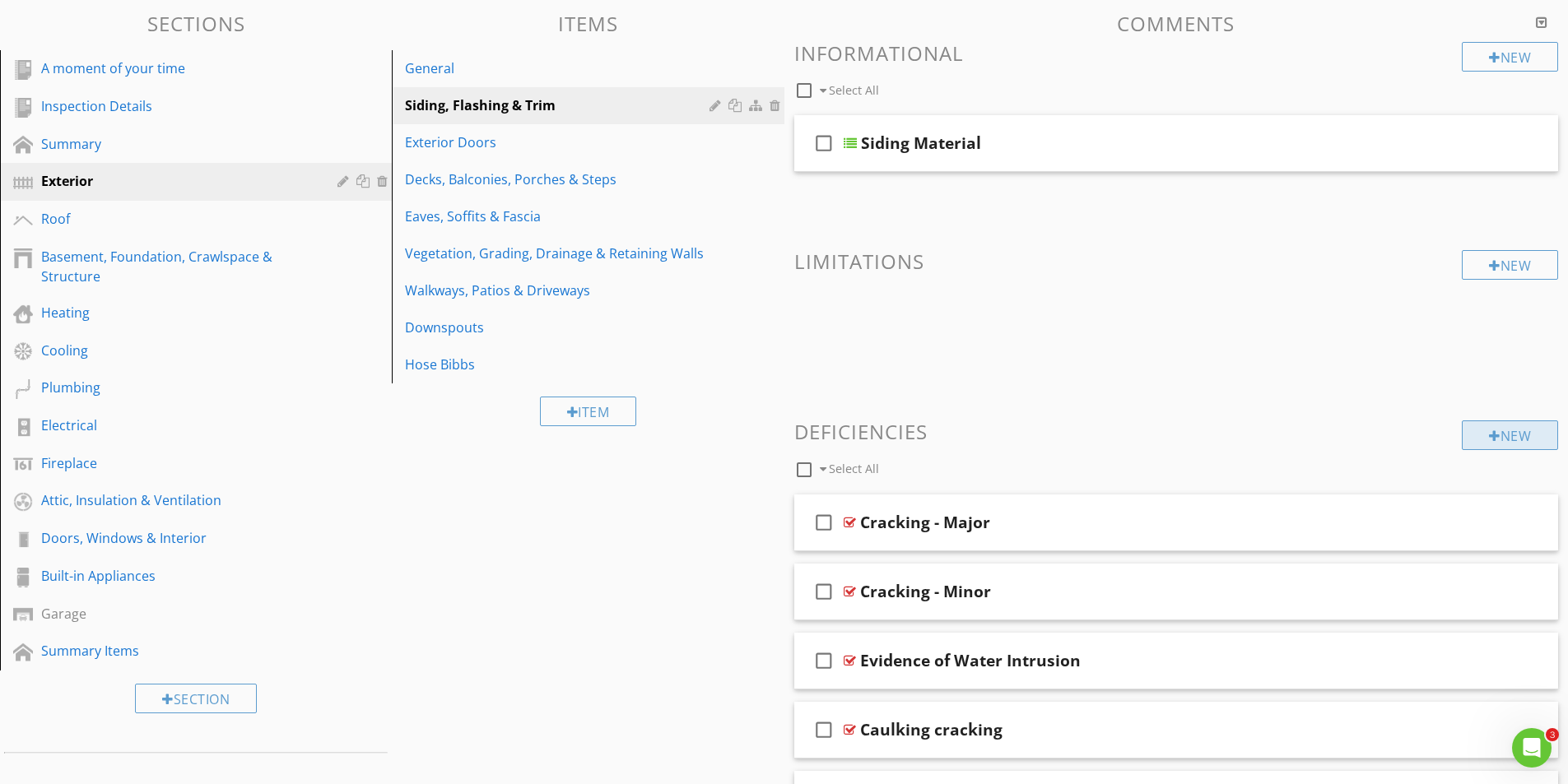 click on "New" at bounding box center (1510, 435) 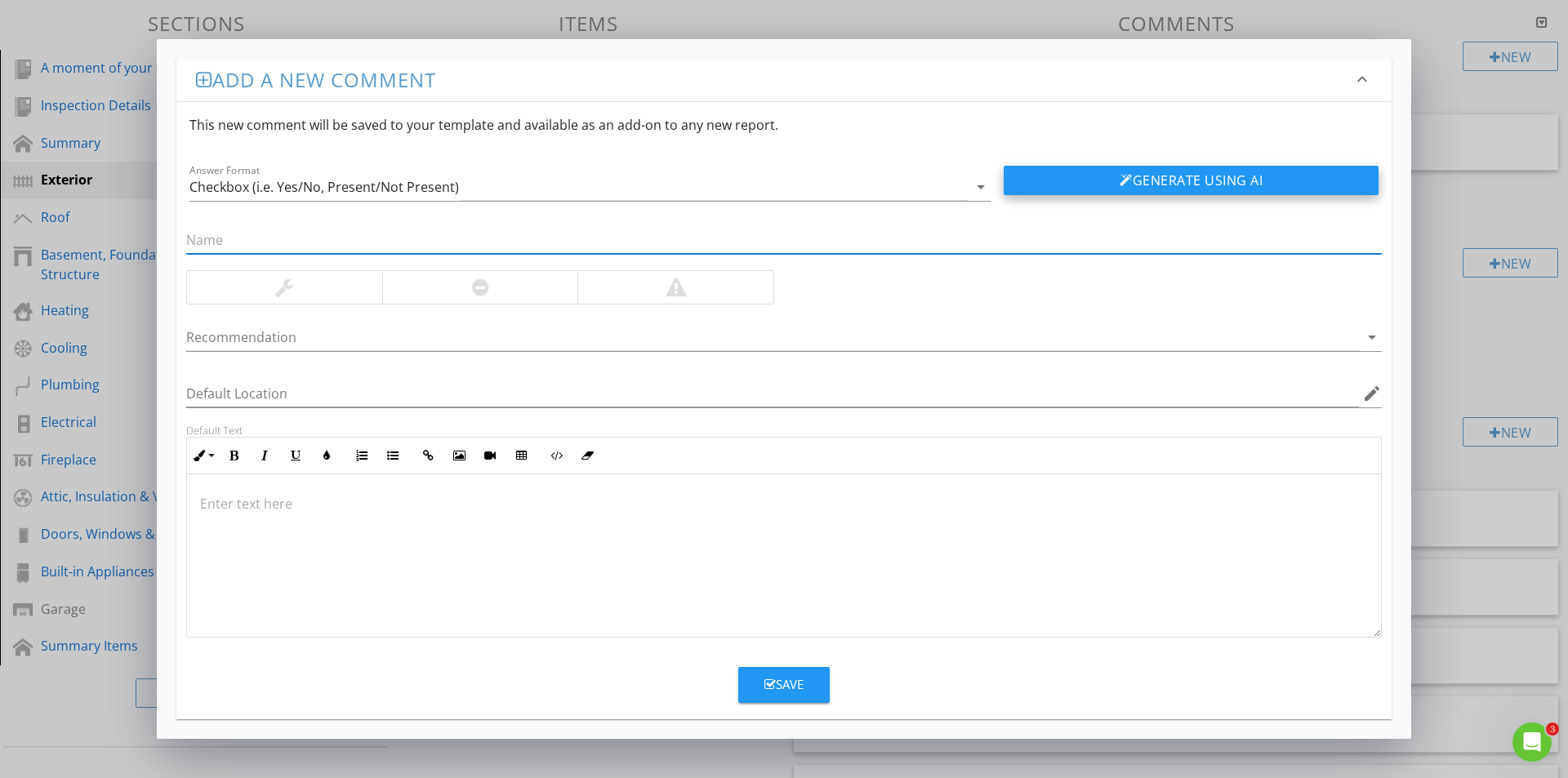 click on "Generate Using AI" at bounding box center [1191, 180] 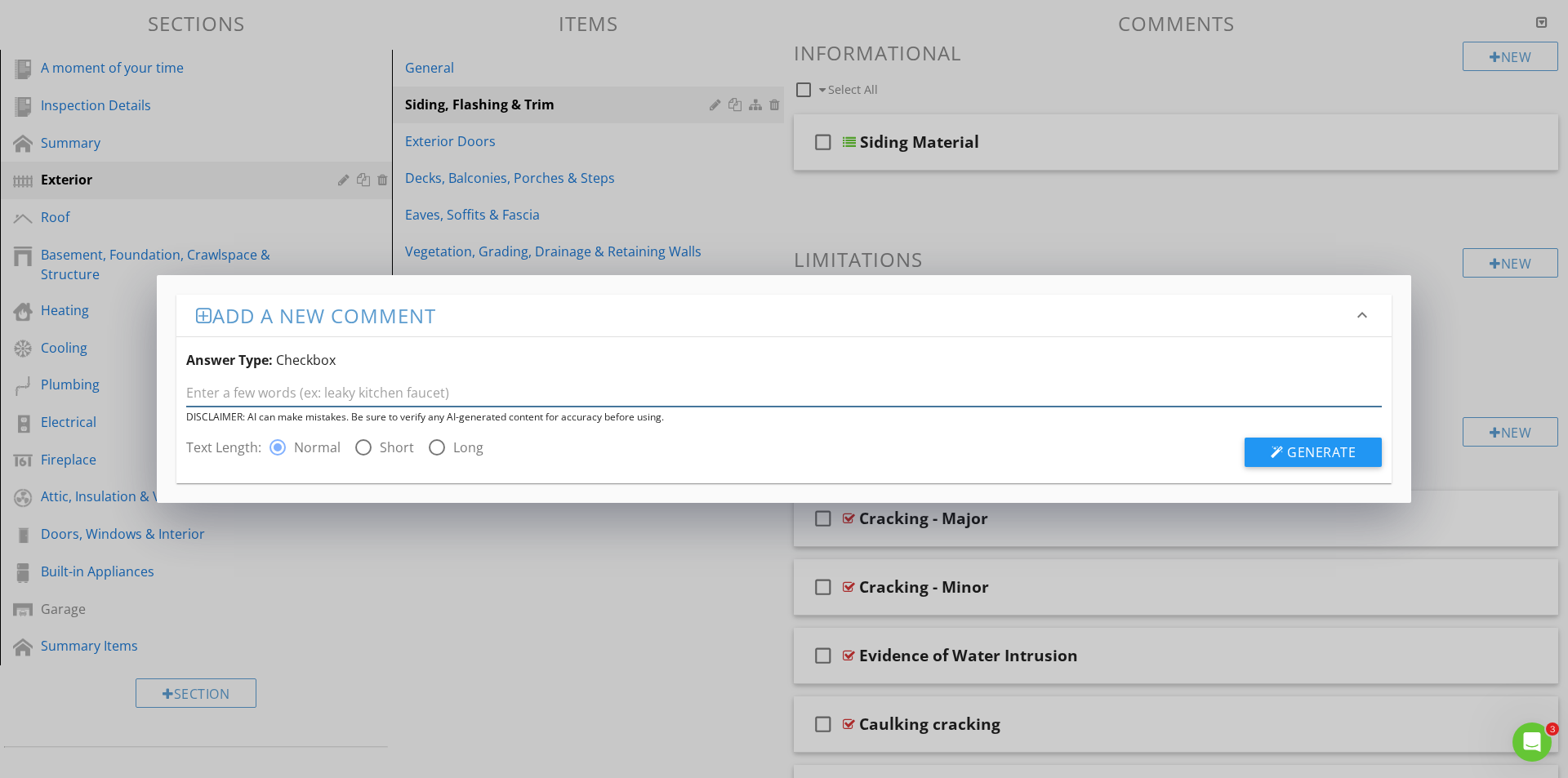 click at bounding box center (784, 393) 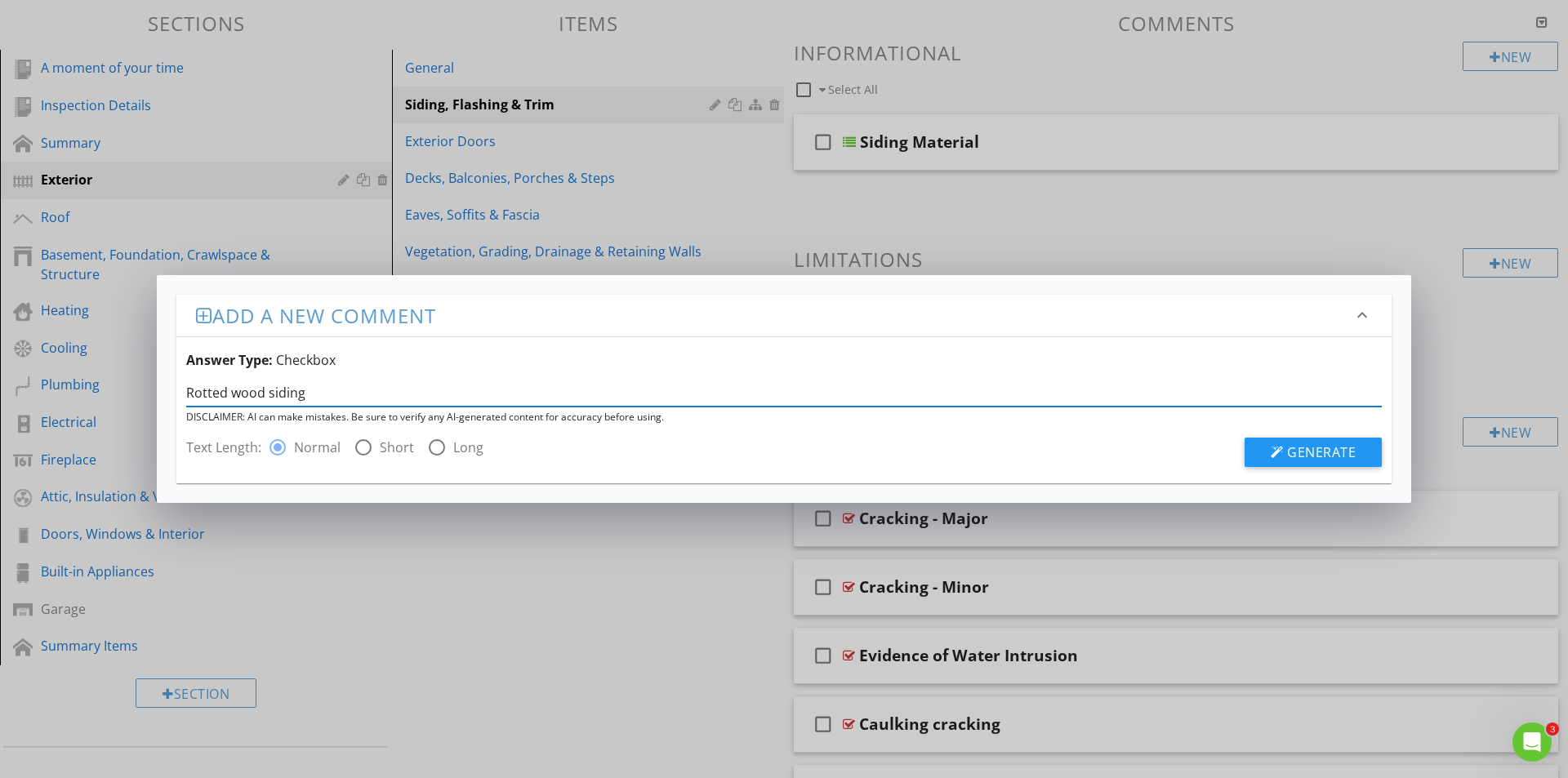 type on "Rotted wood siding" 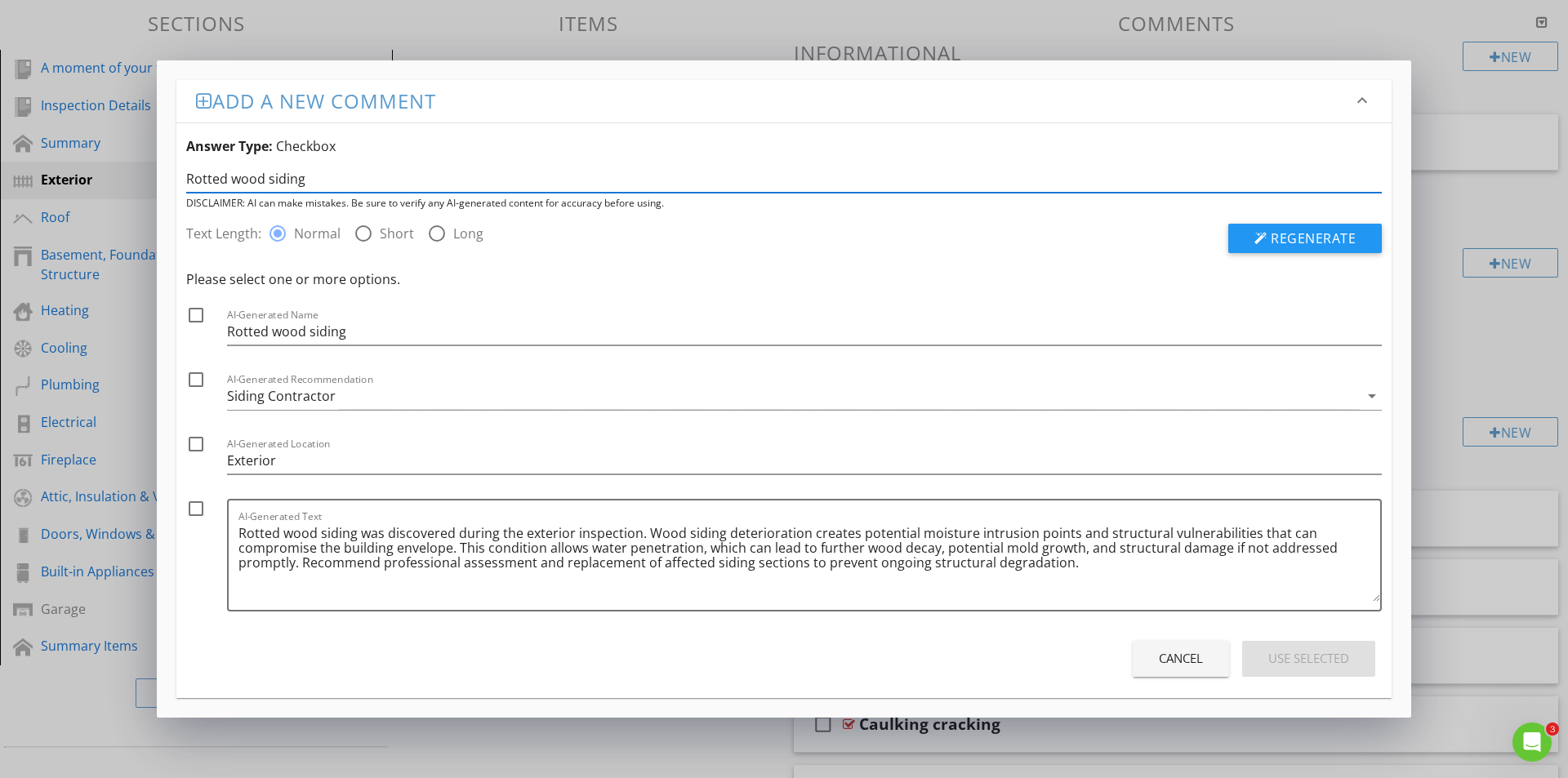 click at bounding box center [363, 233] 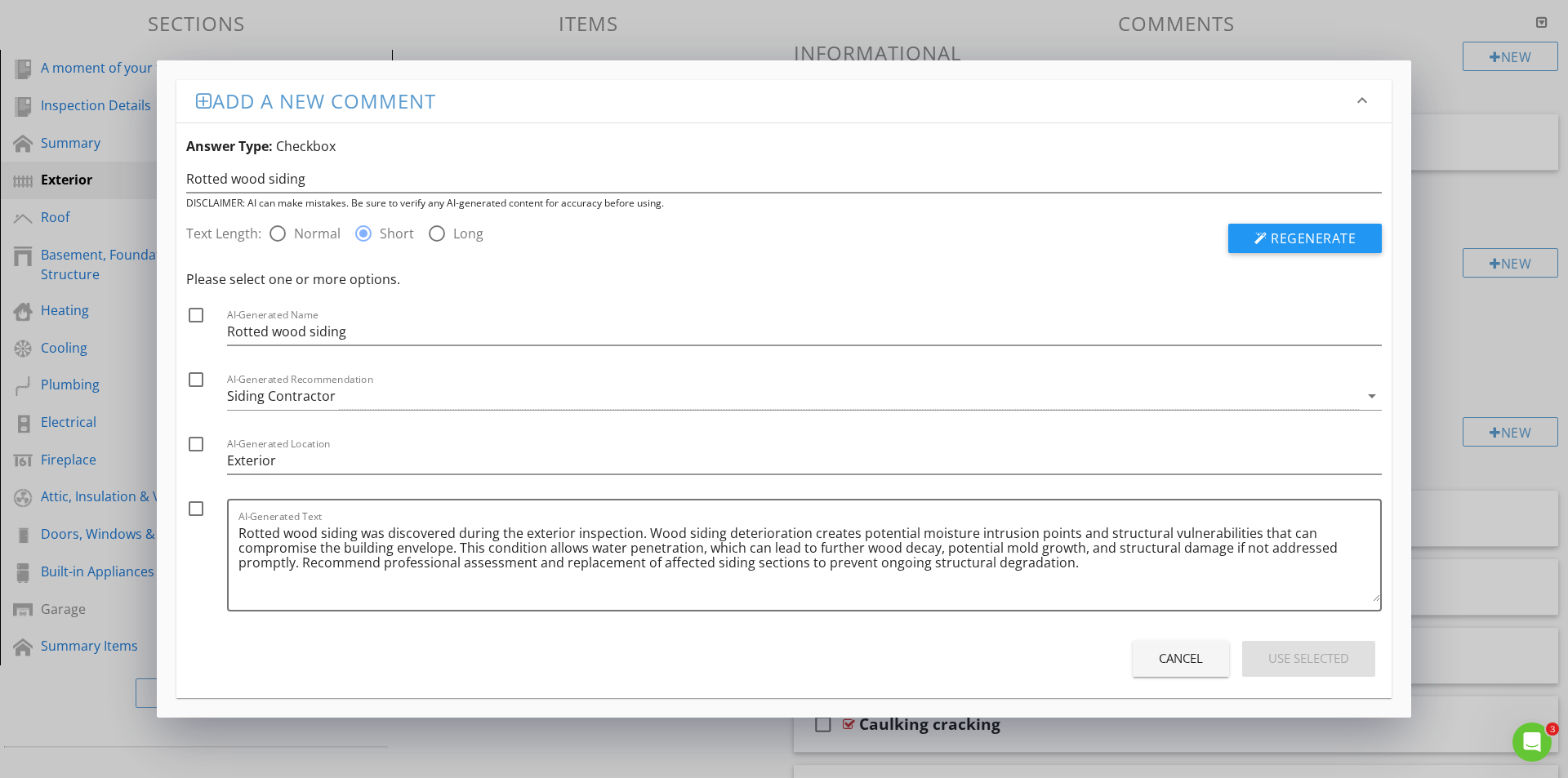 click on "Regenerate" at bounding box center [1313, 238] 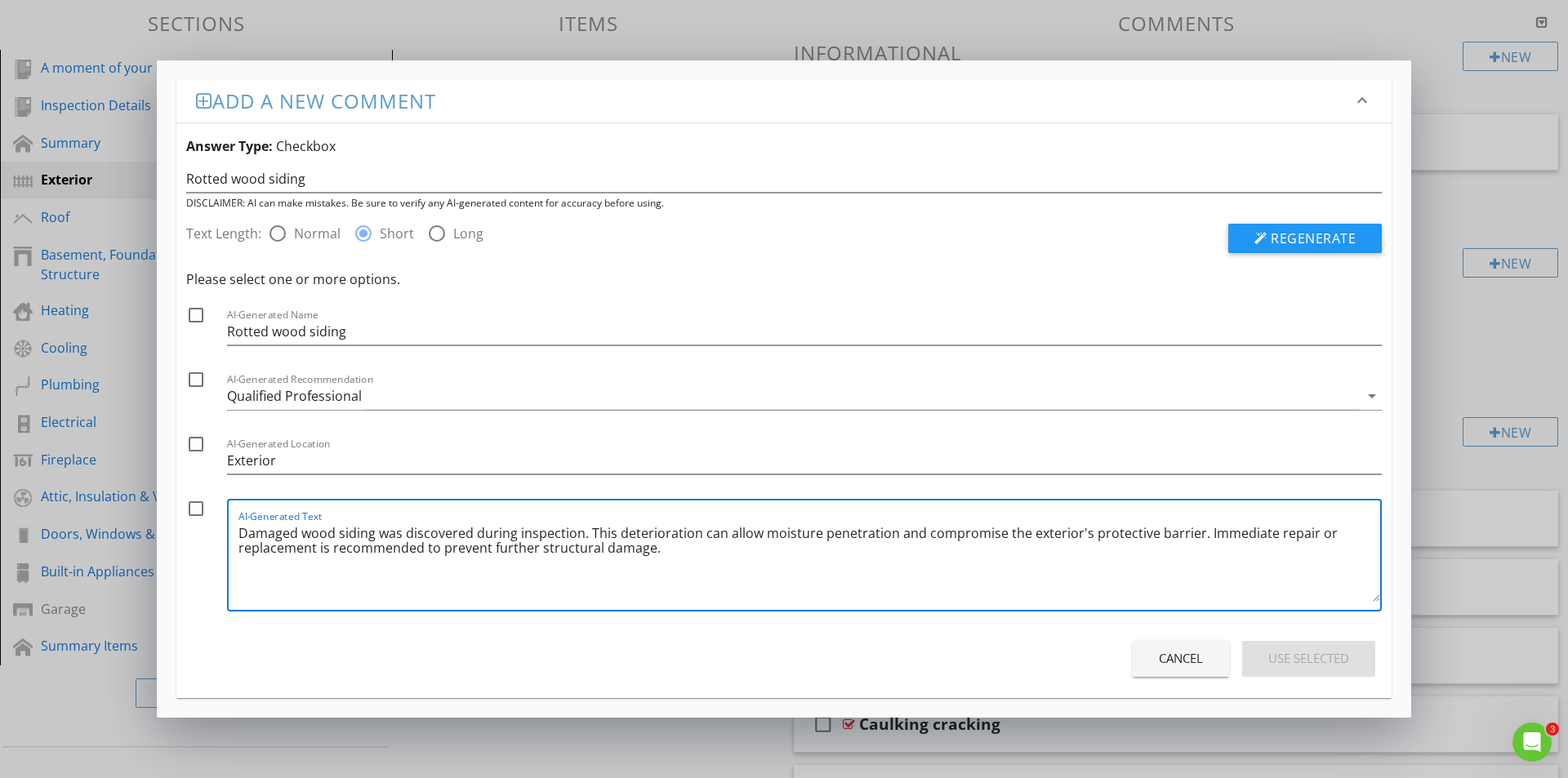 drag, startPoint x: 1195, startPoint y: 531, endPoint x: 1268, endPoint y: 528, distance: 73.061618 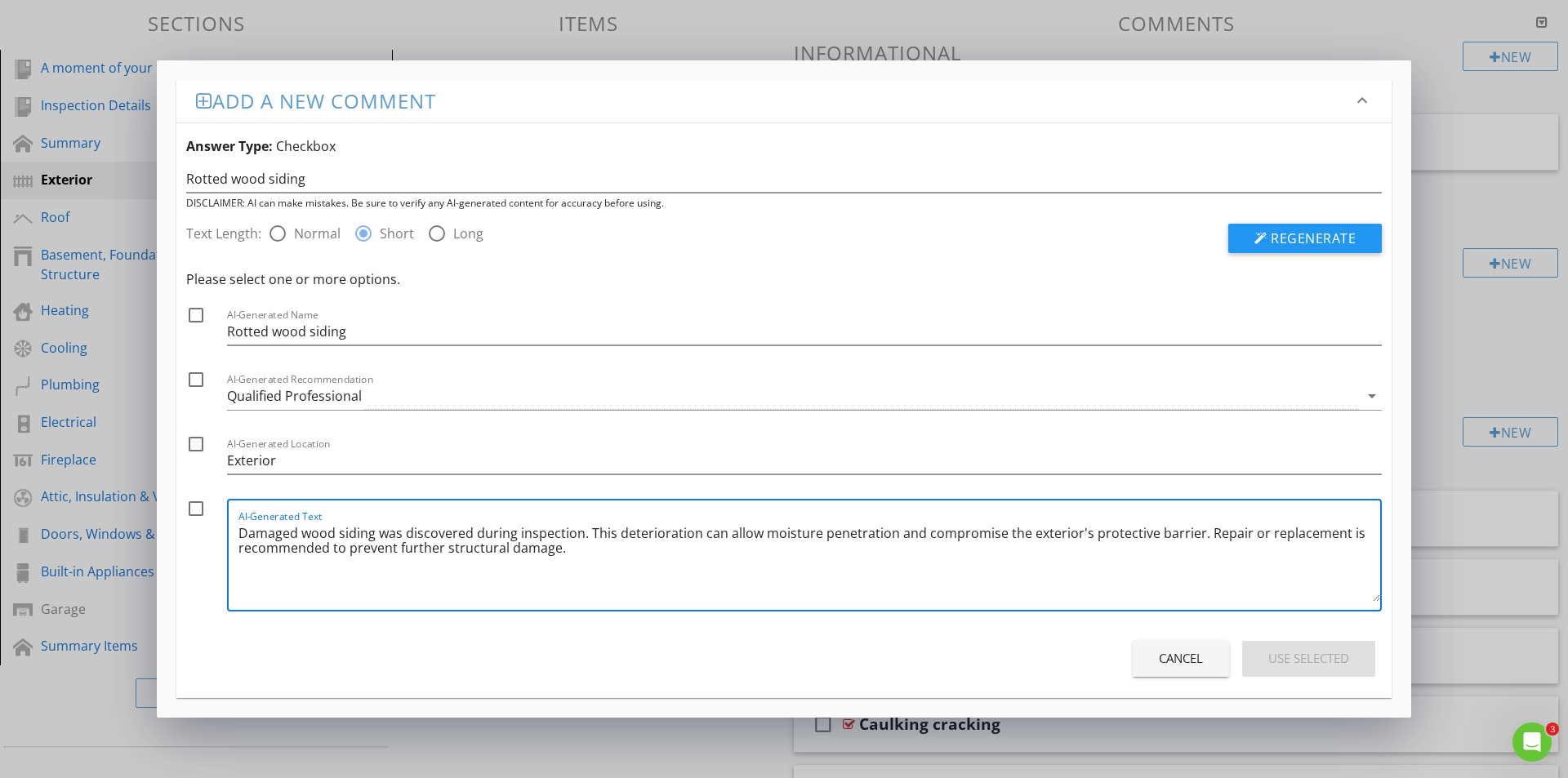 drag, startPoint x: 394, startPoint y: 551, endPoint x: 439, endPoint y: 543, distance: 45.70558 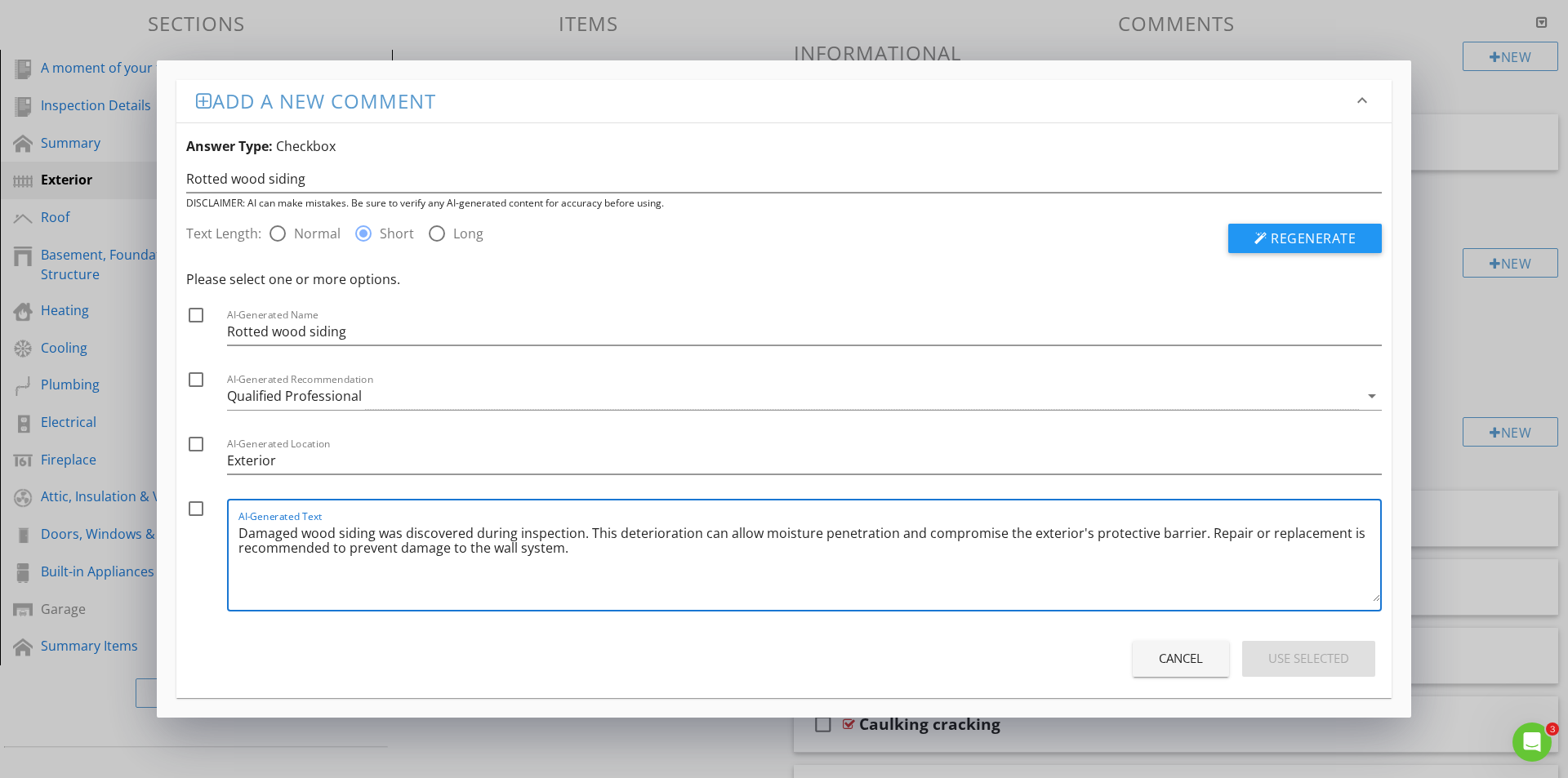 drag, startPoint x: 303, startPoint y: 518, endPoint x: 14, endPoint y: 468, distance: 293.29337 